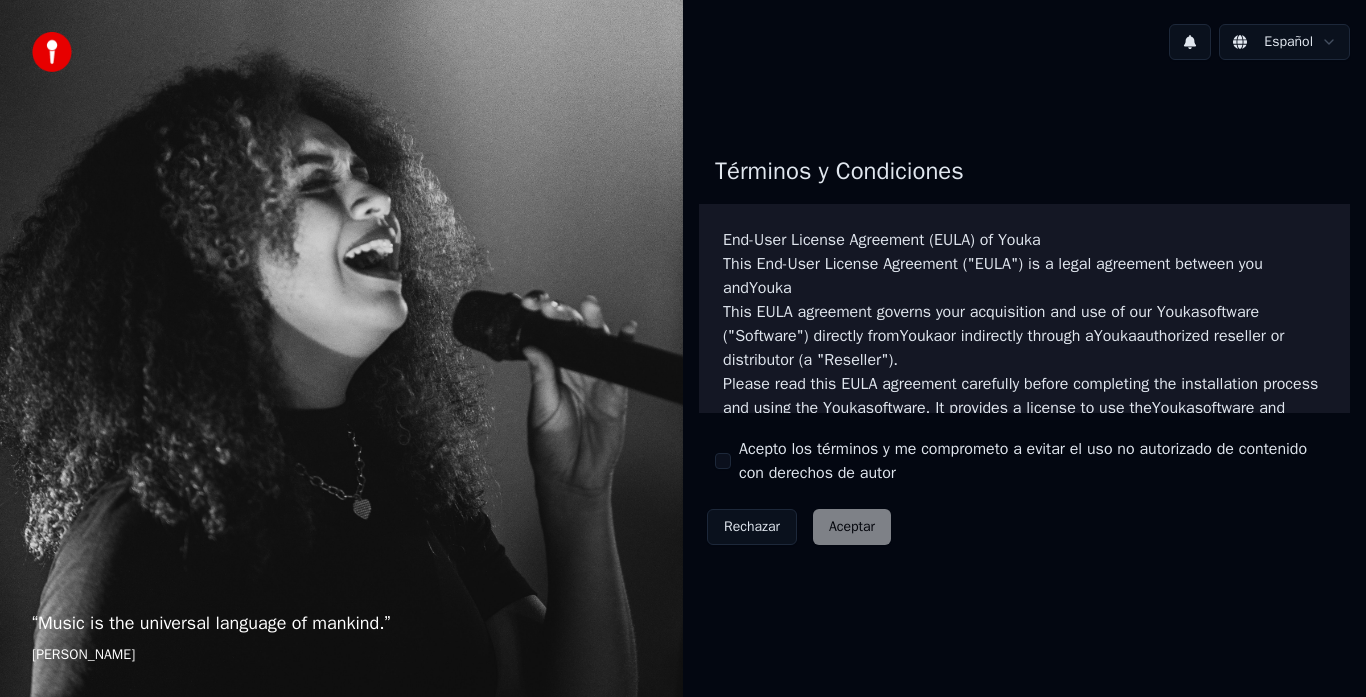 scroll, scrollTop: 0, scrollLeft: 0, axis: both 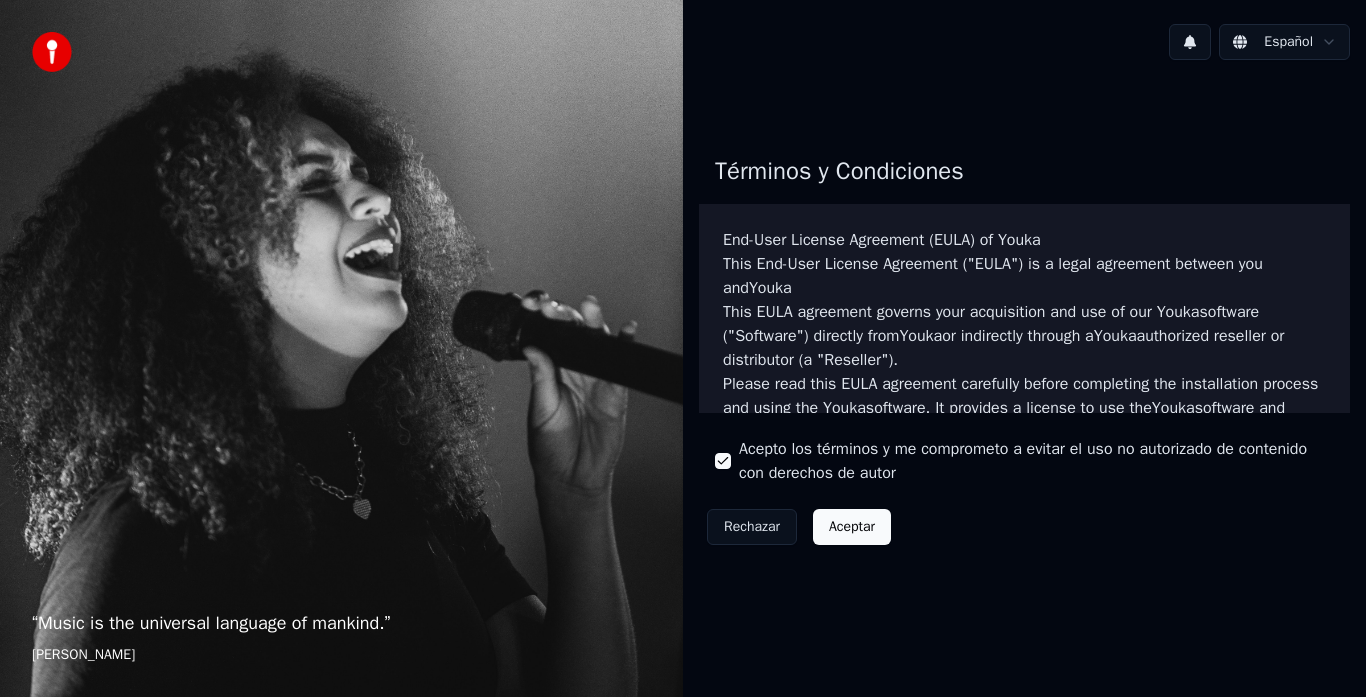 click on "Aceptar" at bounding box center (852, 527) 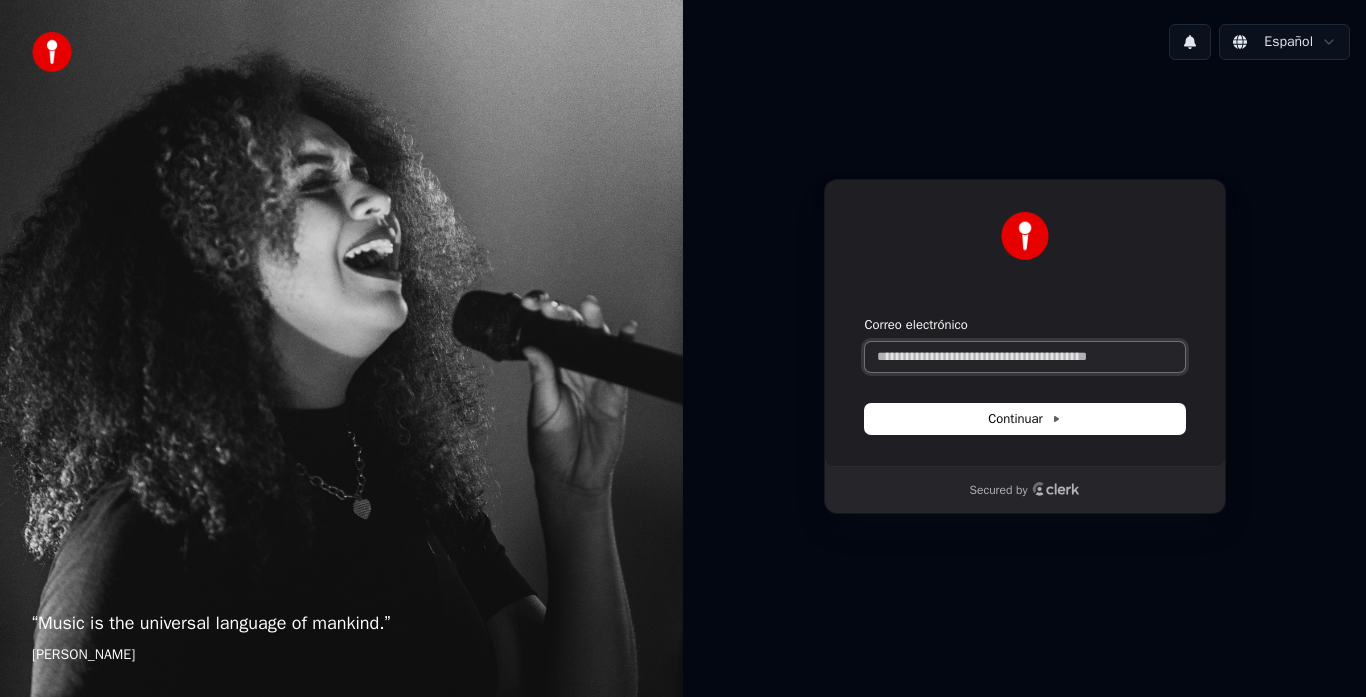 click on "Correo electrónico" at bounding box center (1025, 357) 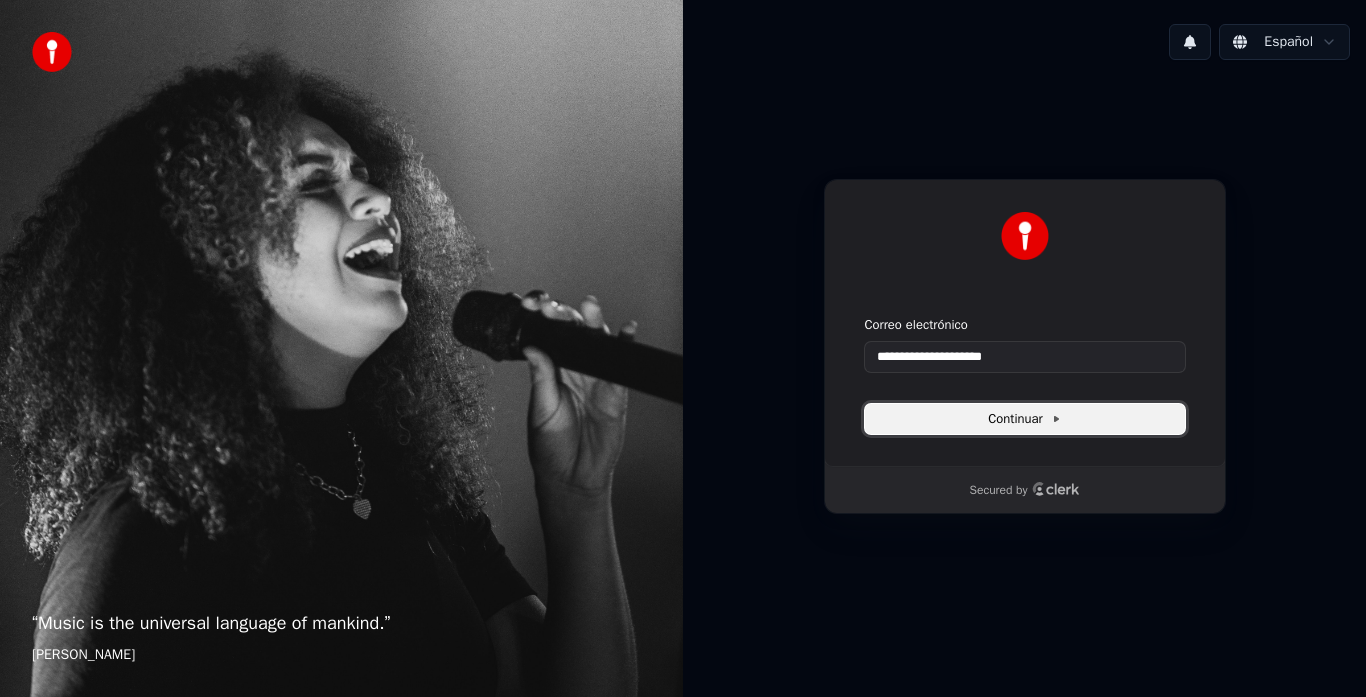 click on "Continuar" at bounding box center [1025, 419] 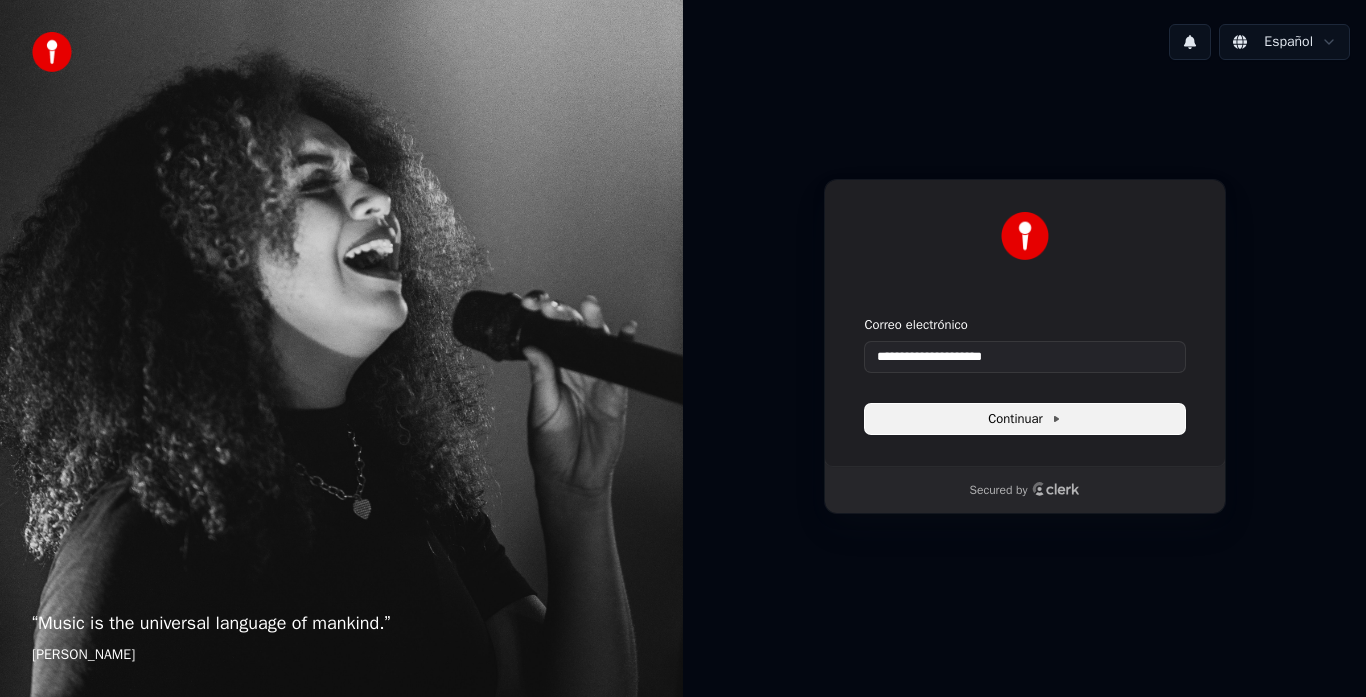 type on "**********" 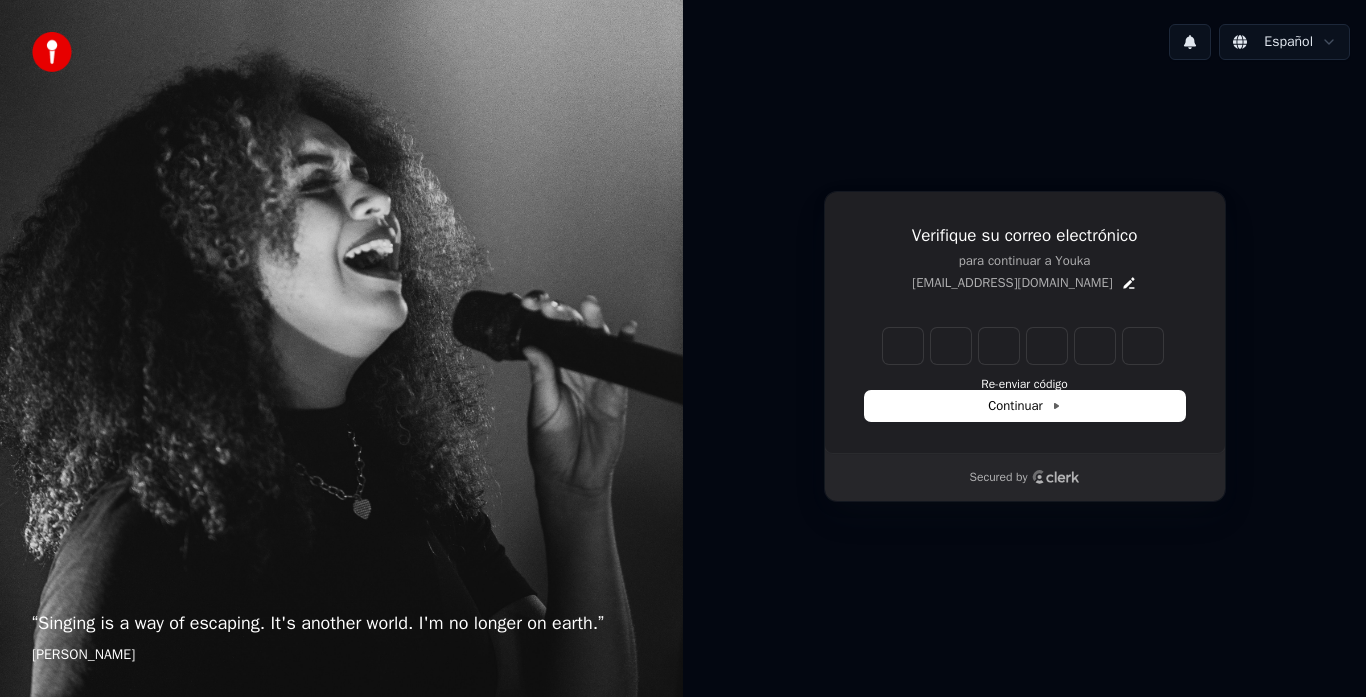 type on "*" 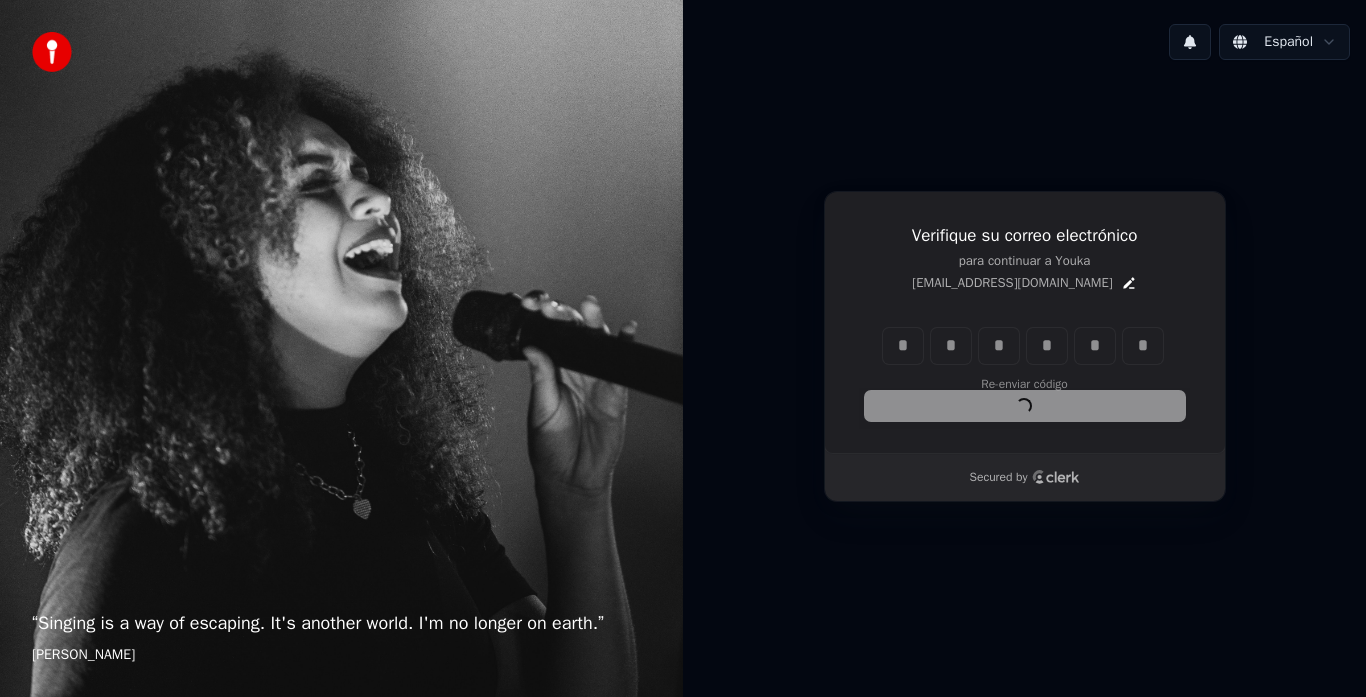 click on "Continuar" at bounding box center [1025, 406] 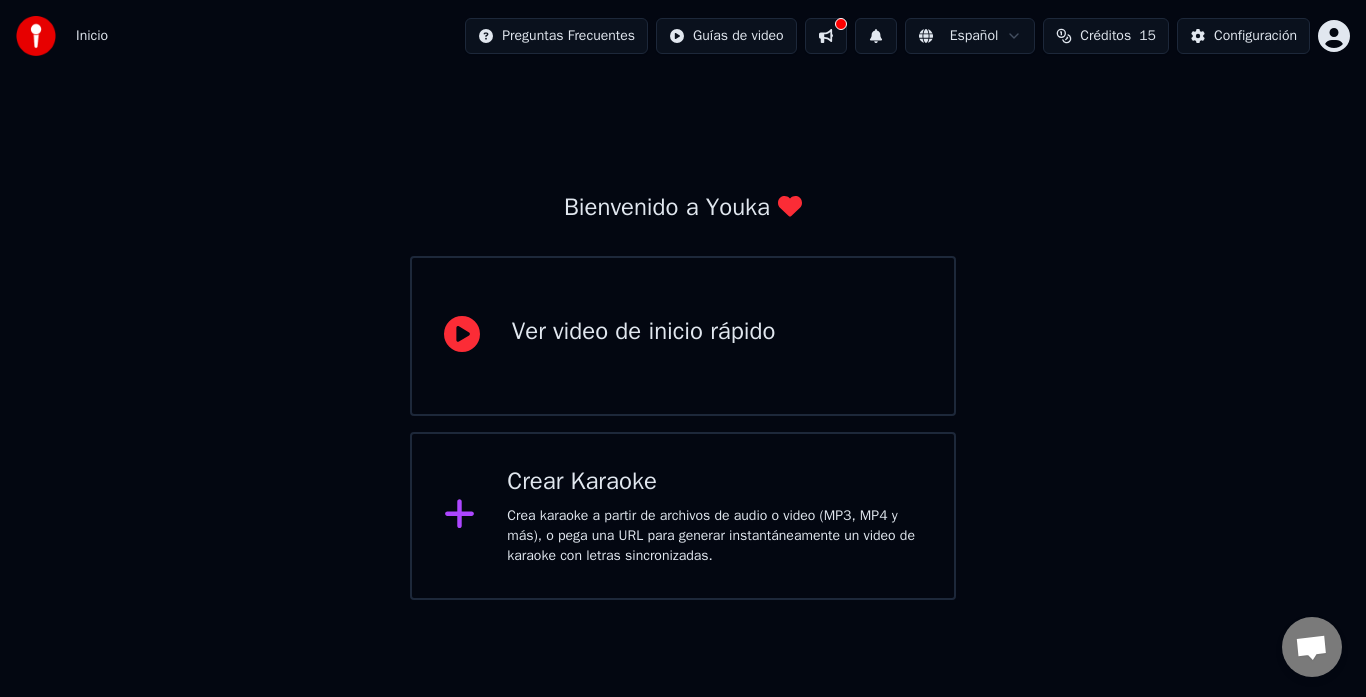 click on "Crea karaoke a partir de archivos de audio o video (MP3, MP4 y más), o pega una URL para generar instantáneamente un video de karaoke con letras sincronizadas." at bounding box center [714, 536] 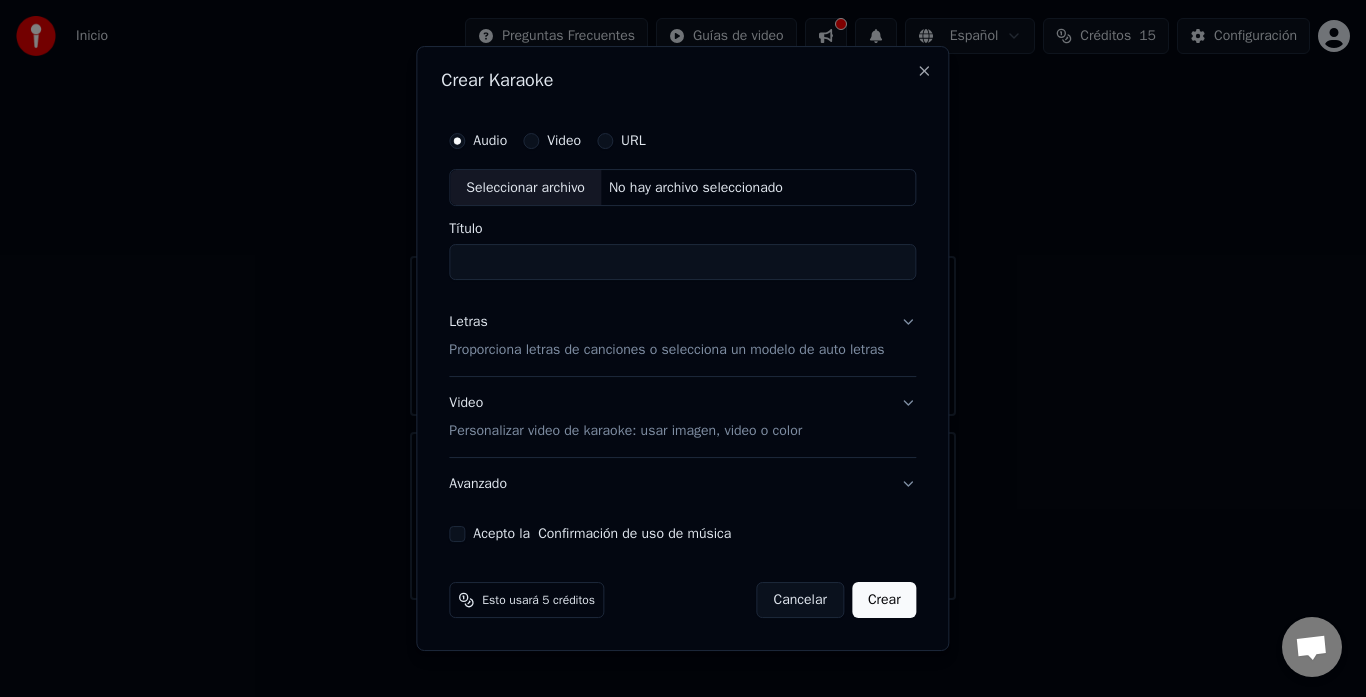 click on "Título" at bounding box center (682, 263) 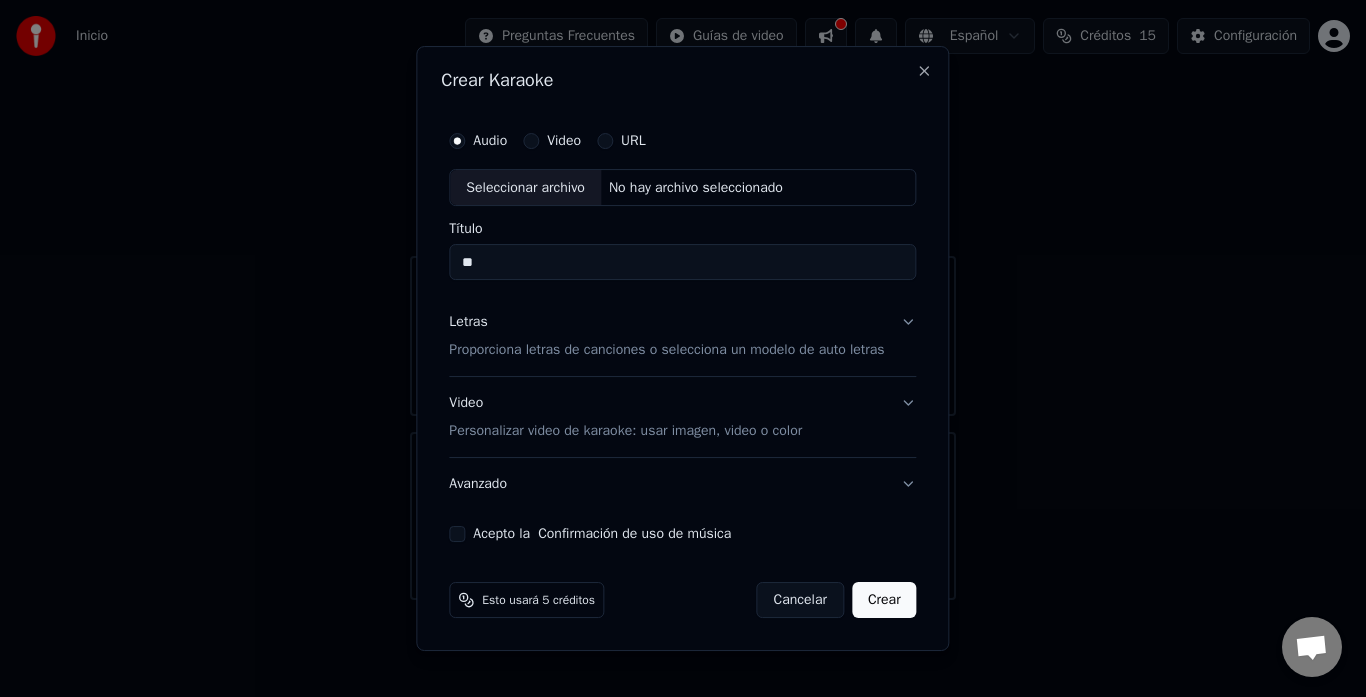 type on "*" 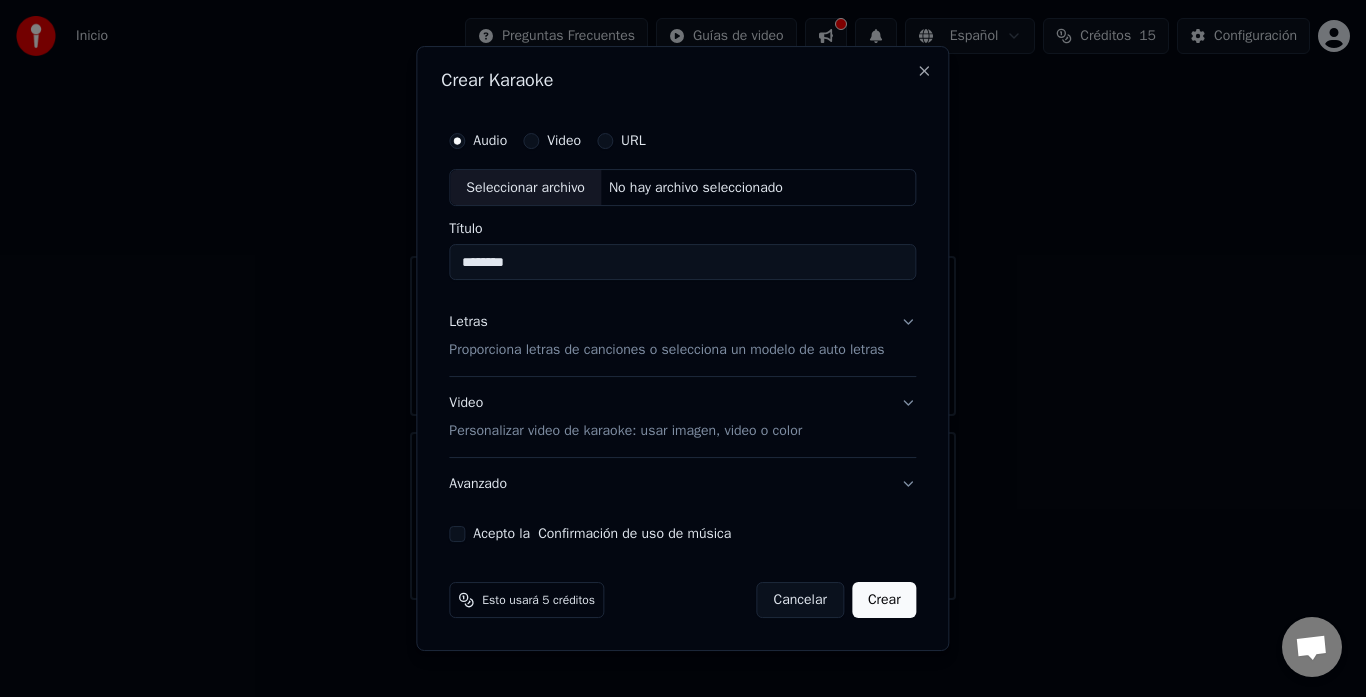 type on "********" 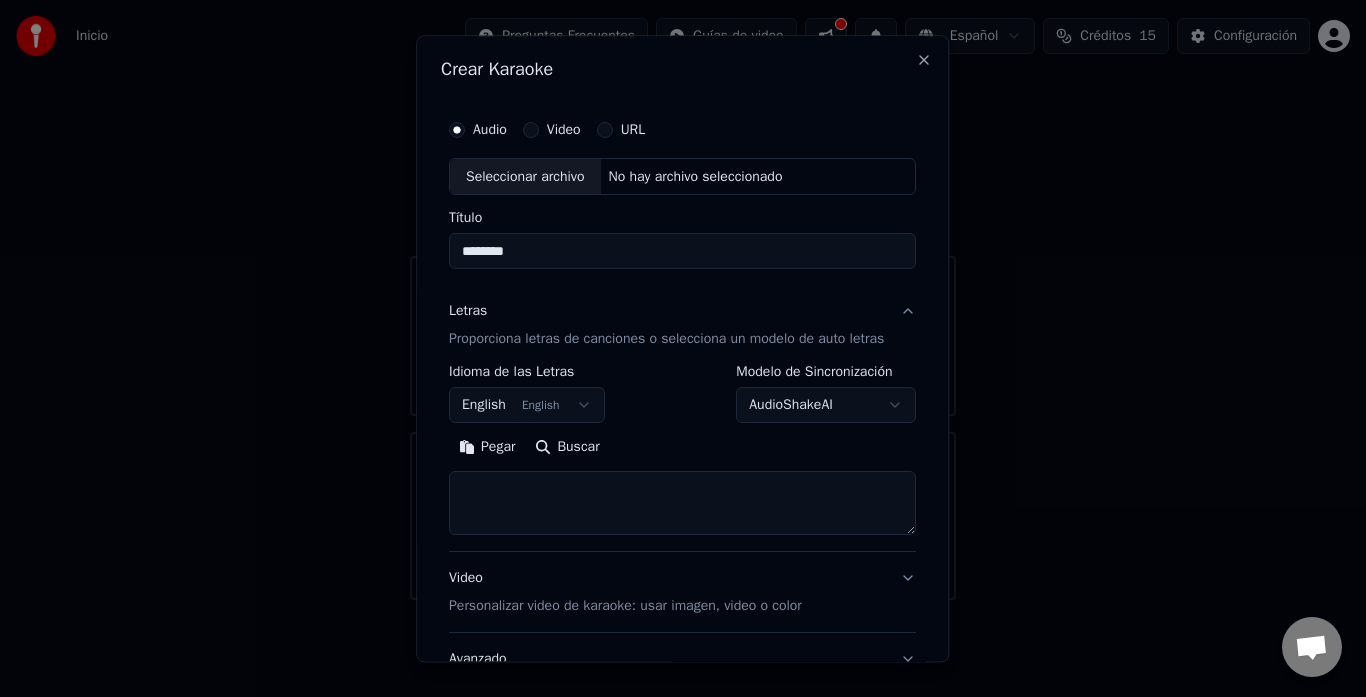 click on "English English" at bounding box center (527, 406) 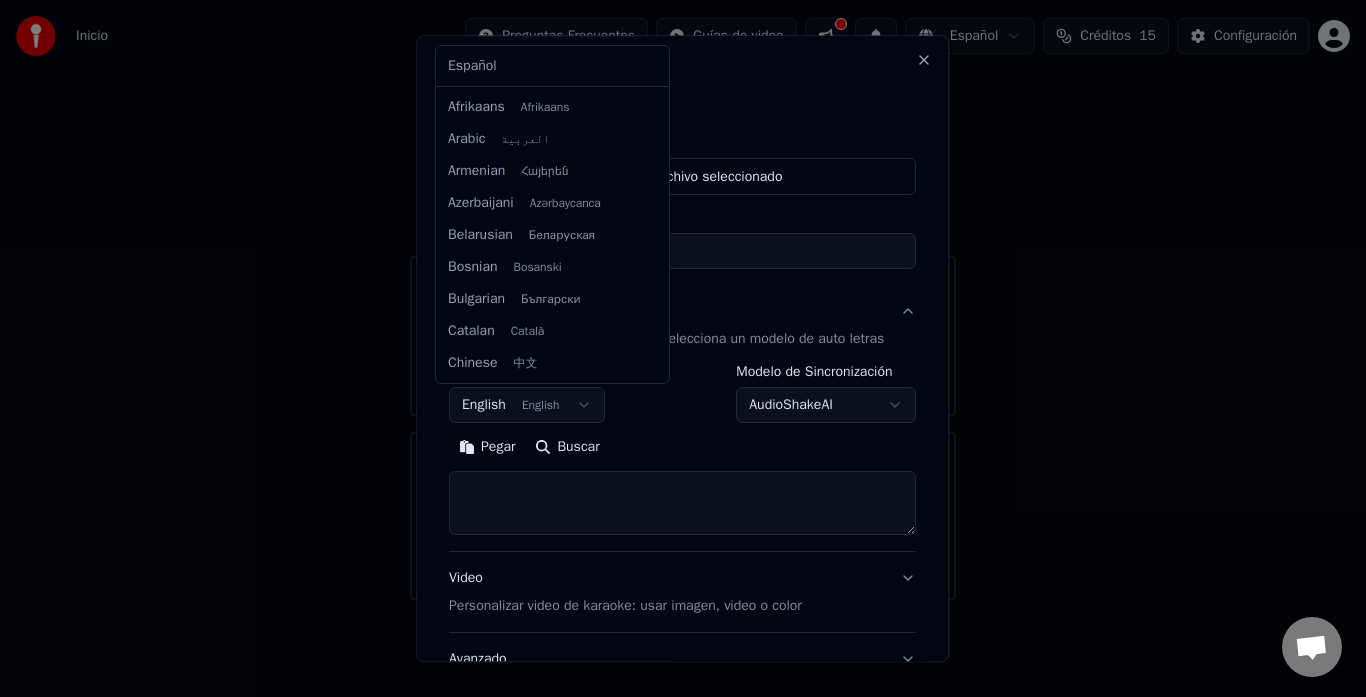 scroll, scrollTop: 160, scrollLeft: 0, axis: vertical 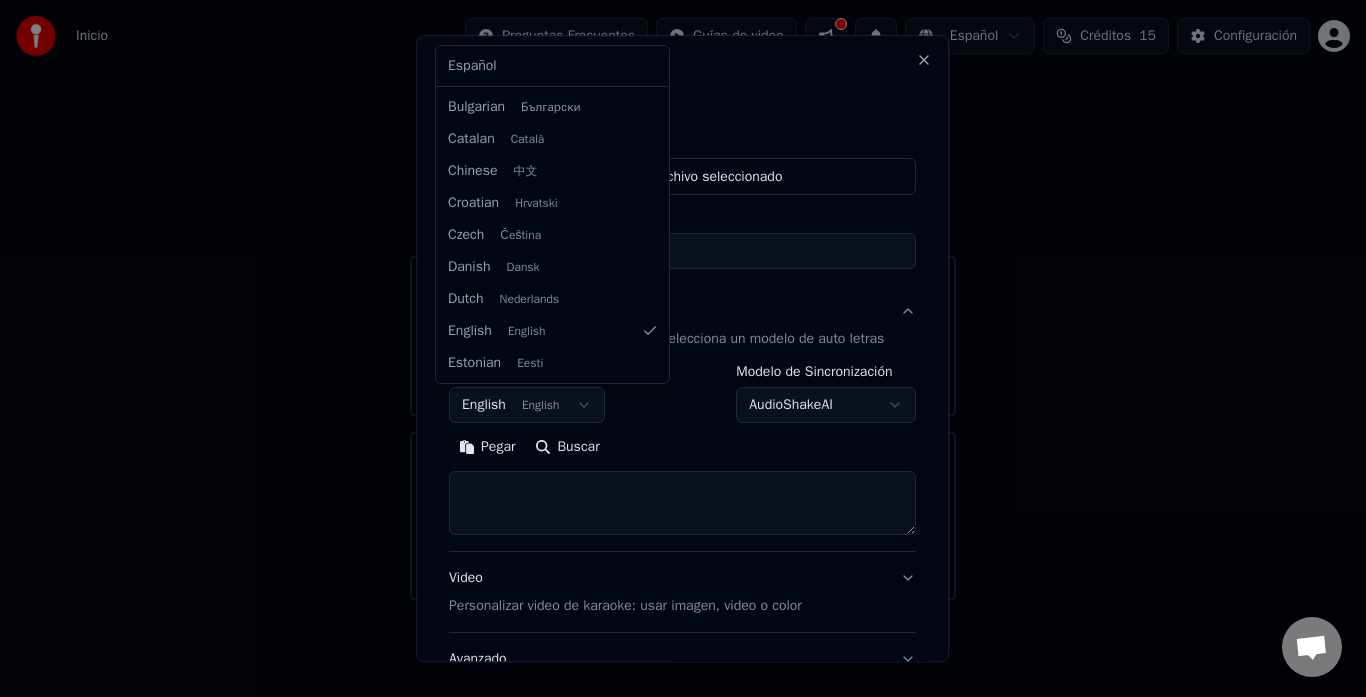 select on "**" 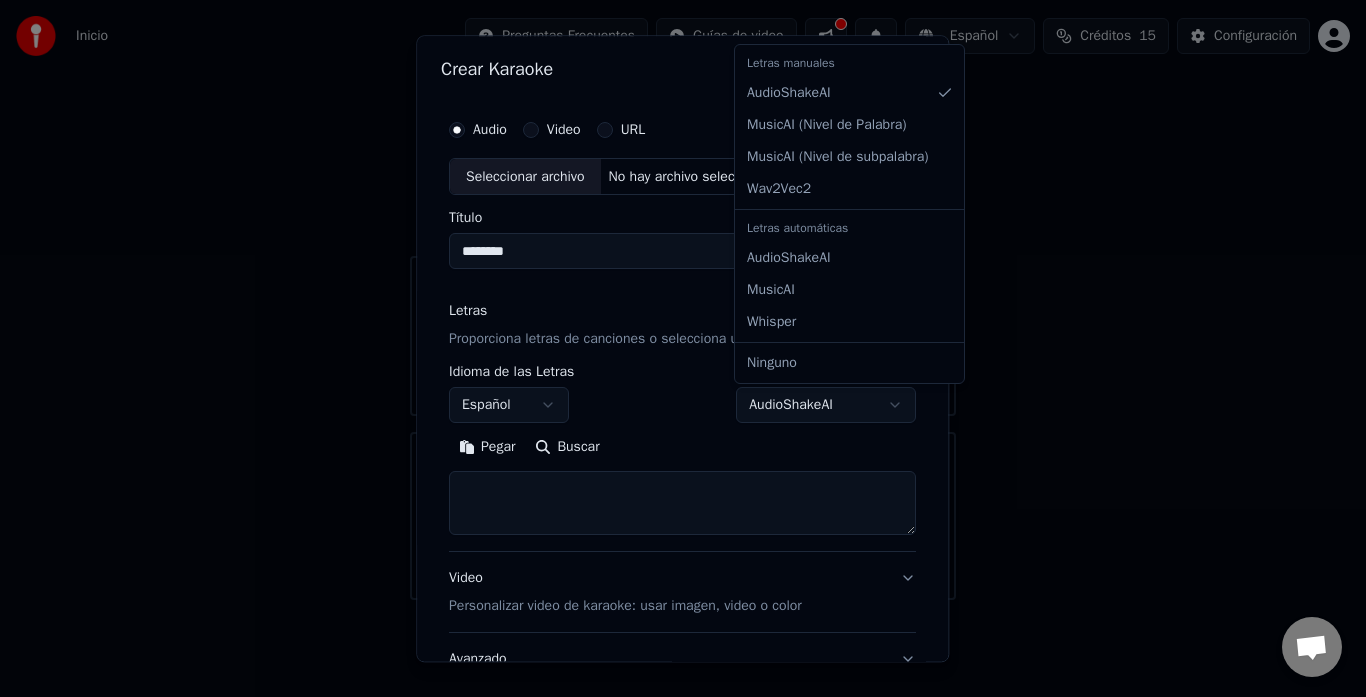 click on "**********" at bounding box center [683, 300] 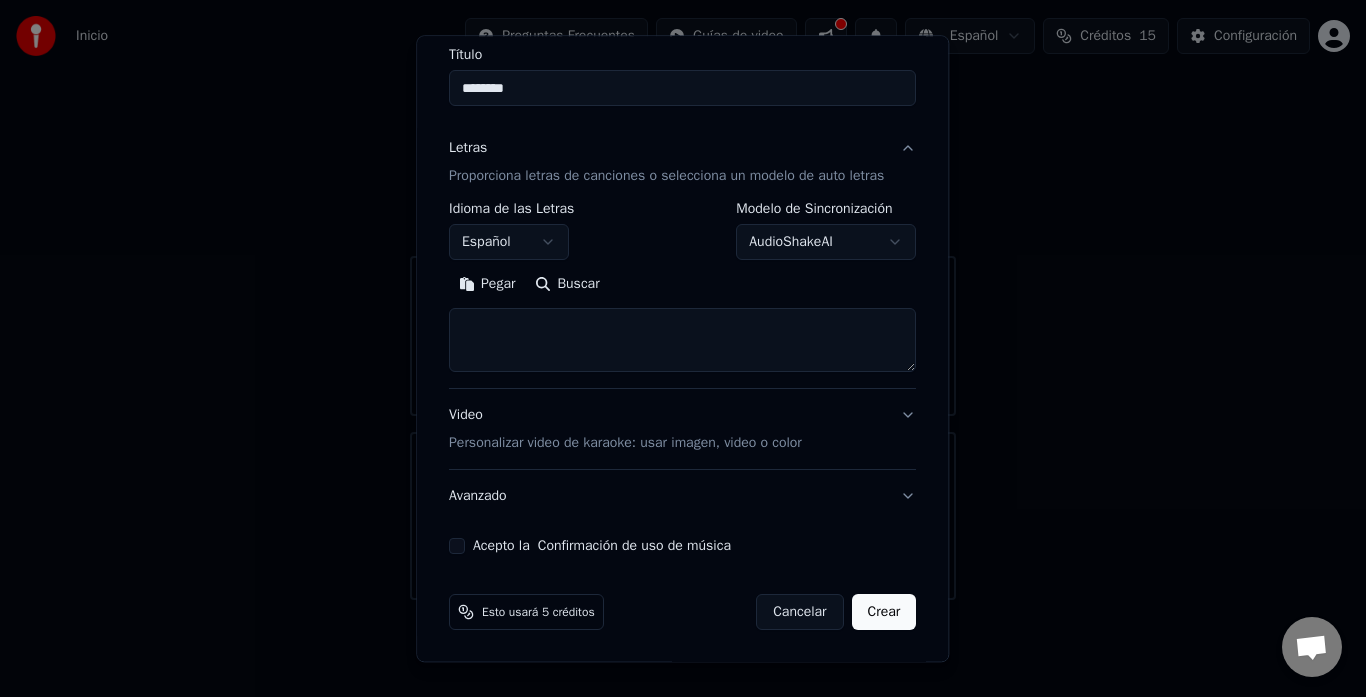 scroll, scrollTop: 164, scrollLeft: 0, axis: vertical 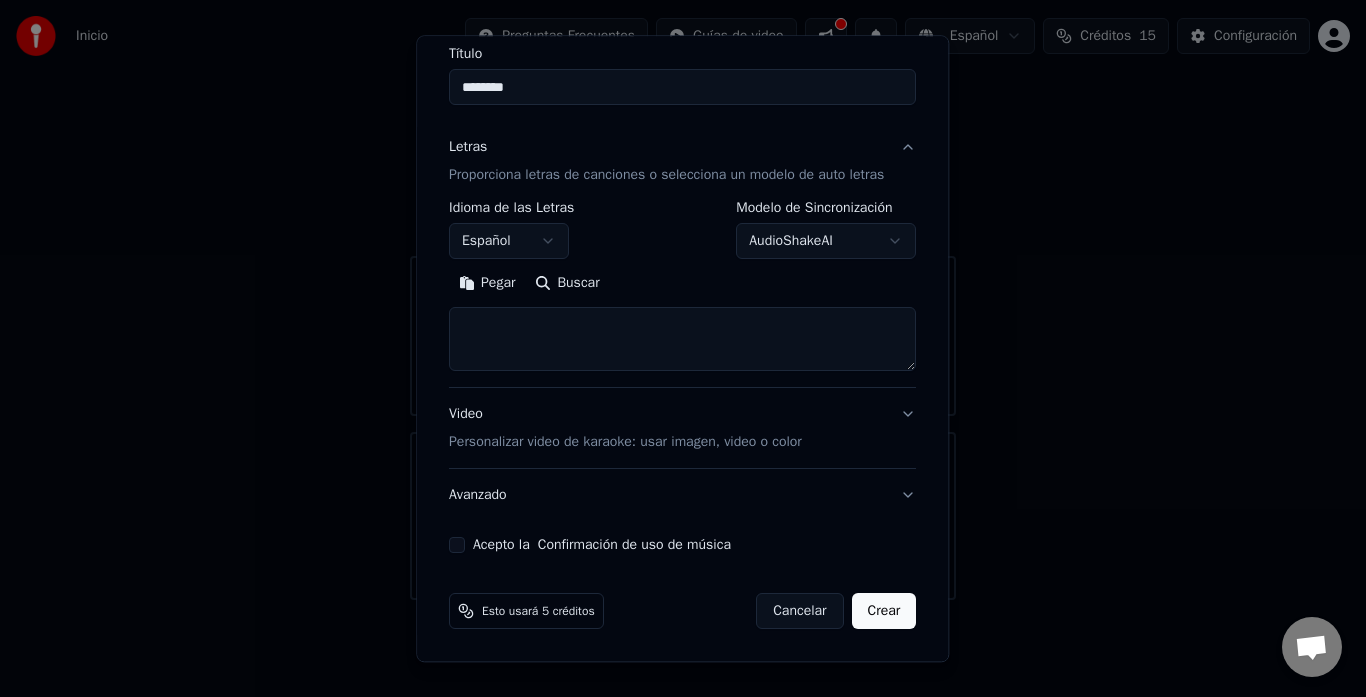 click at bounding box center [682, 340] 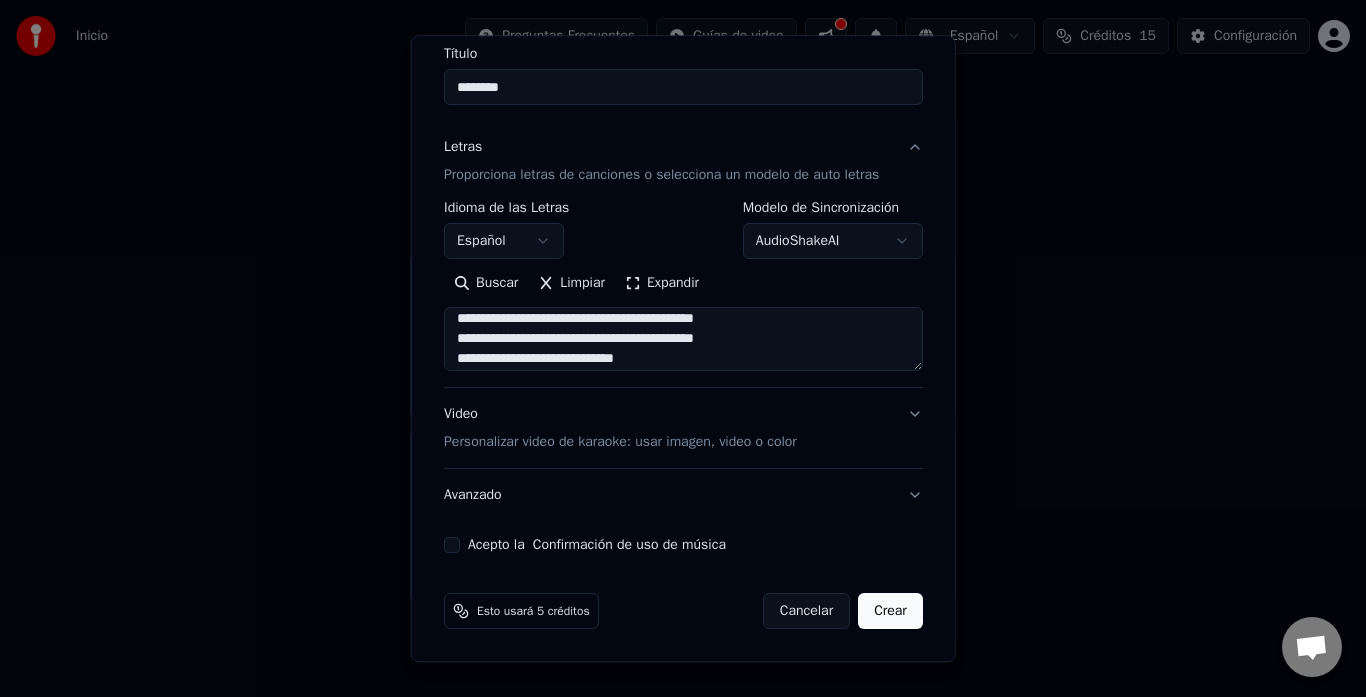 scroll, scrollTop: 245, scrollLeft: 0, axis: vertical 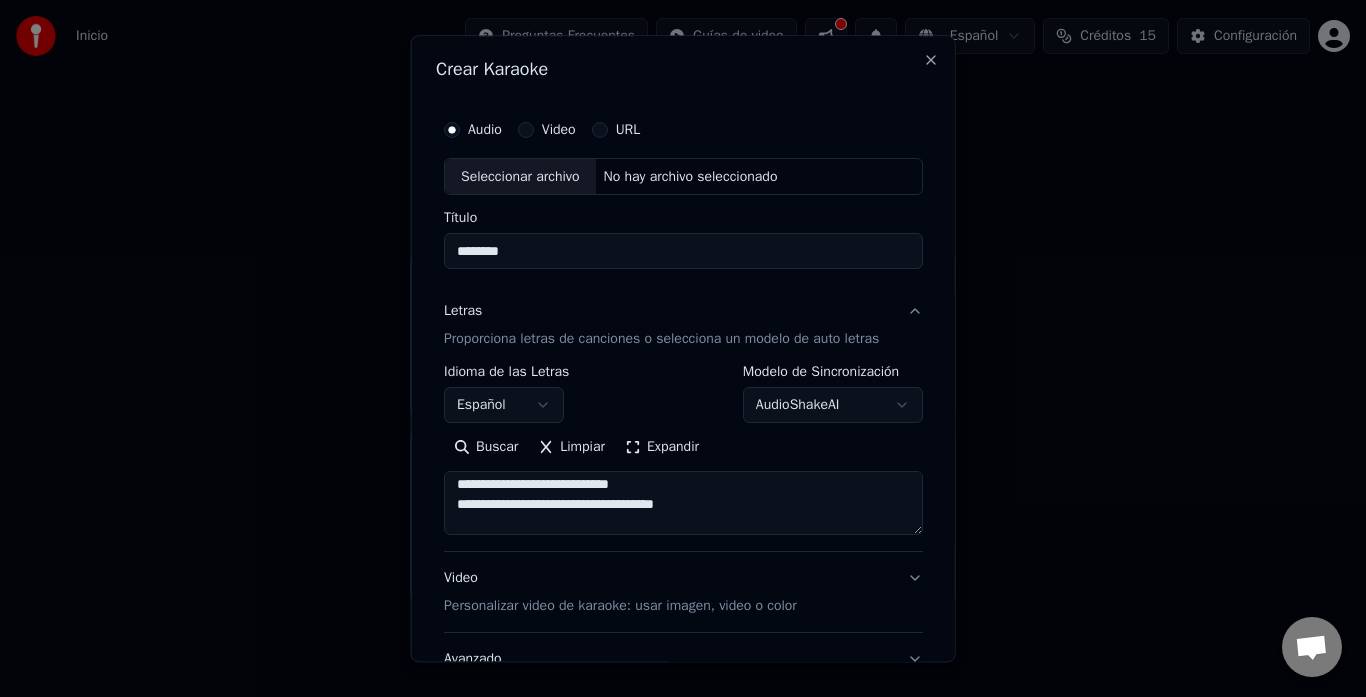 type on "**********" 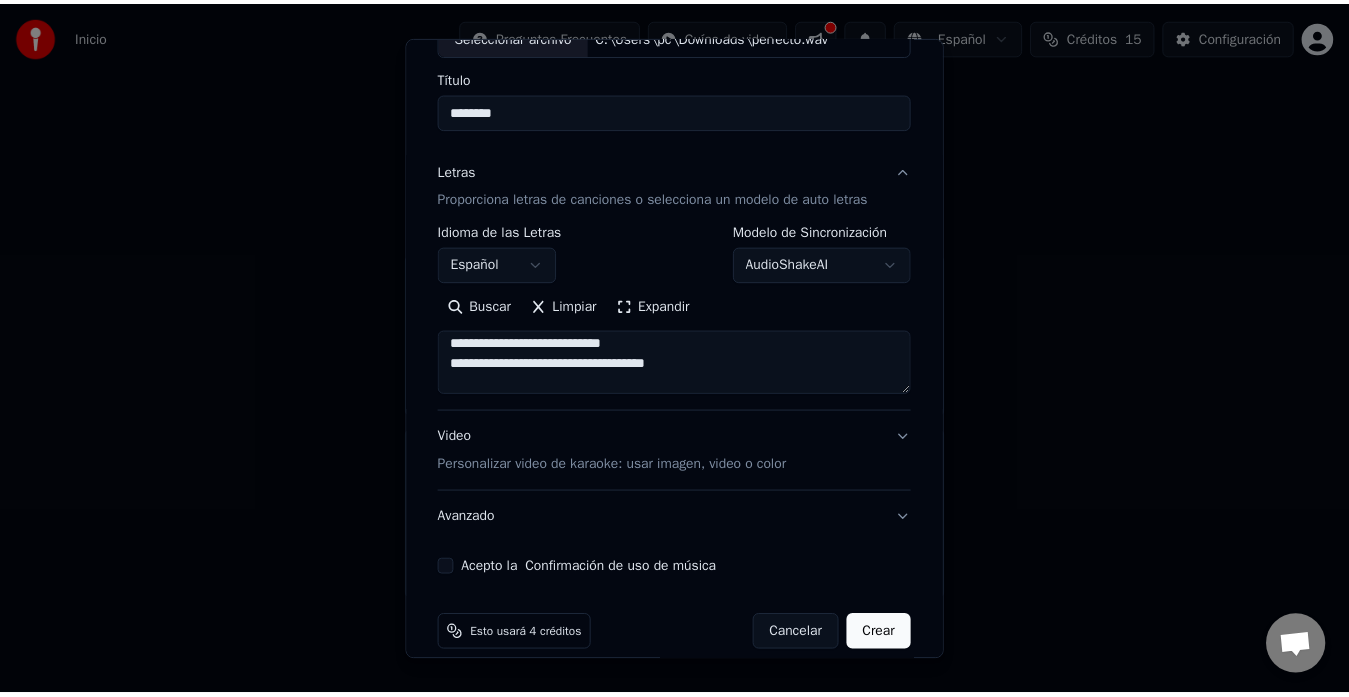 scroll, scrollTop: 164, scrollLeft: 0, axis: vertical 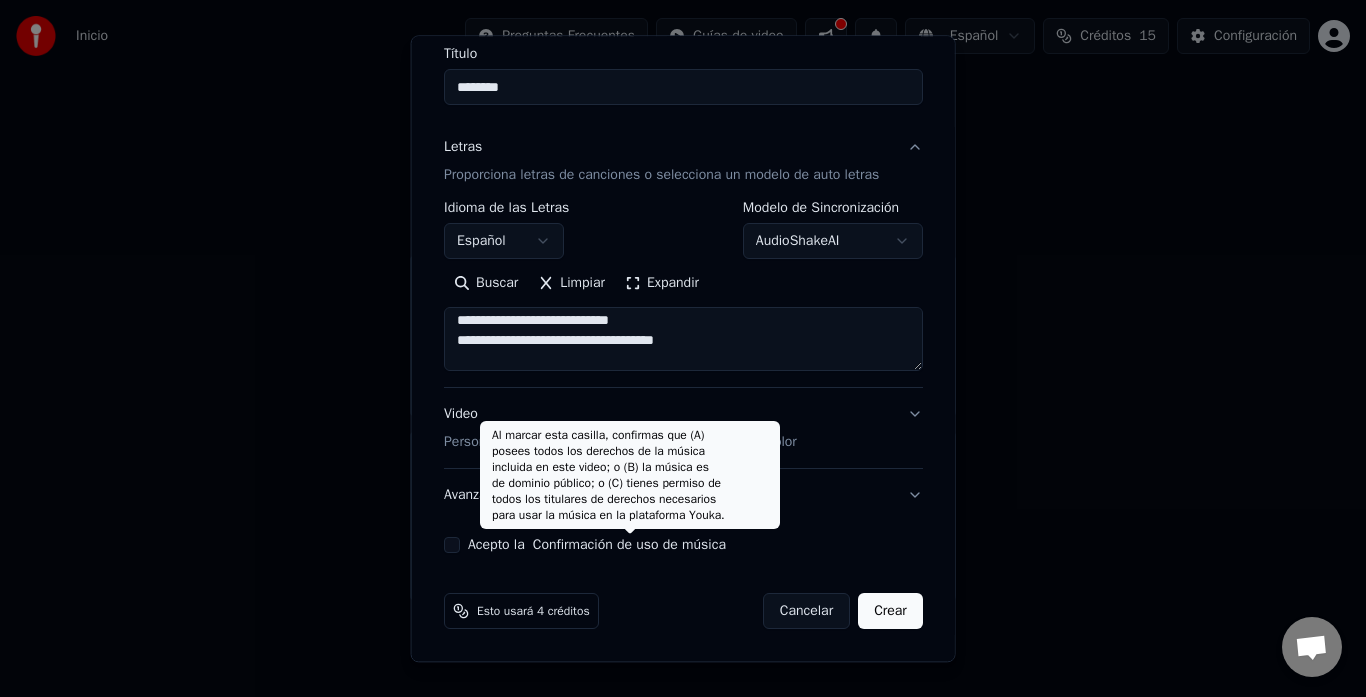 click on "Confirmación de uso de música" at bounding box center [628, 546] 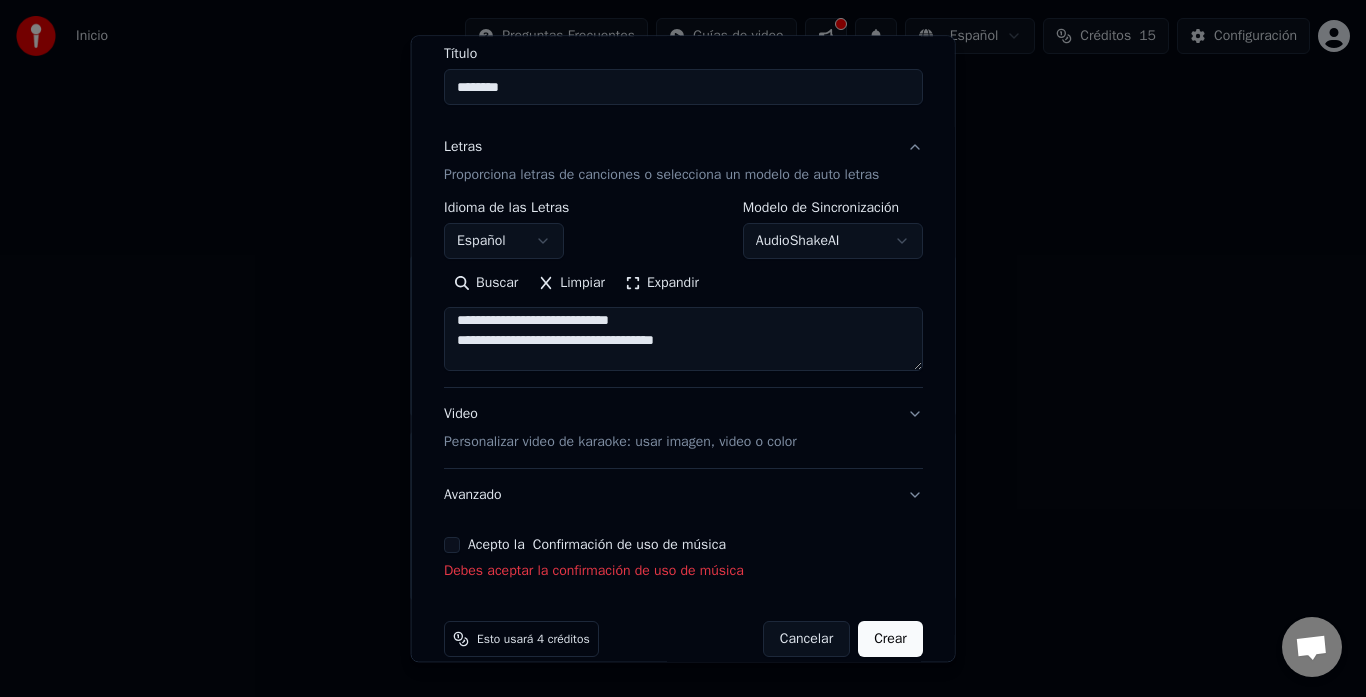click on "Acepto la   Confirmación de uso de música" at bounding box center [452, 546] 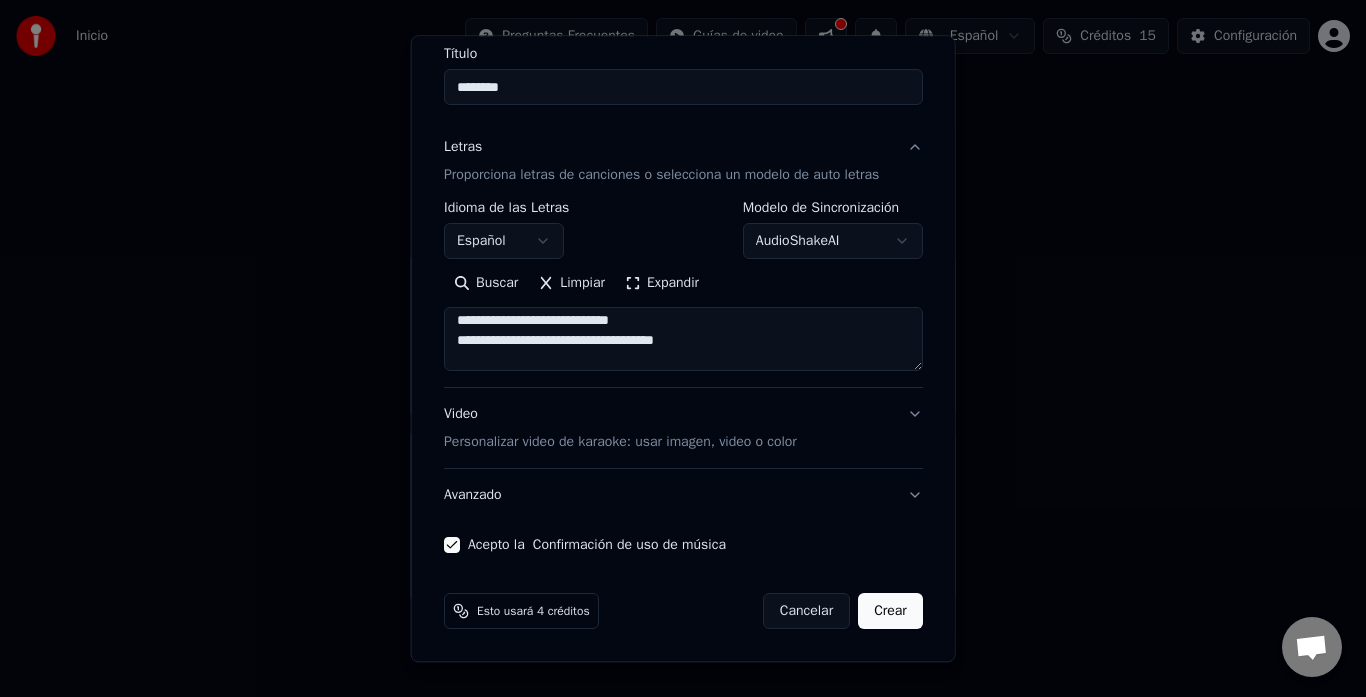 click on "Esto usará 4 créditos Cancelar Crear" at bounding box center (683, 612) 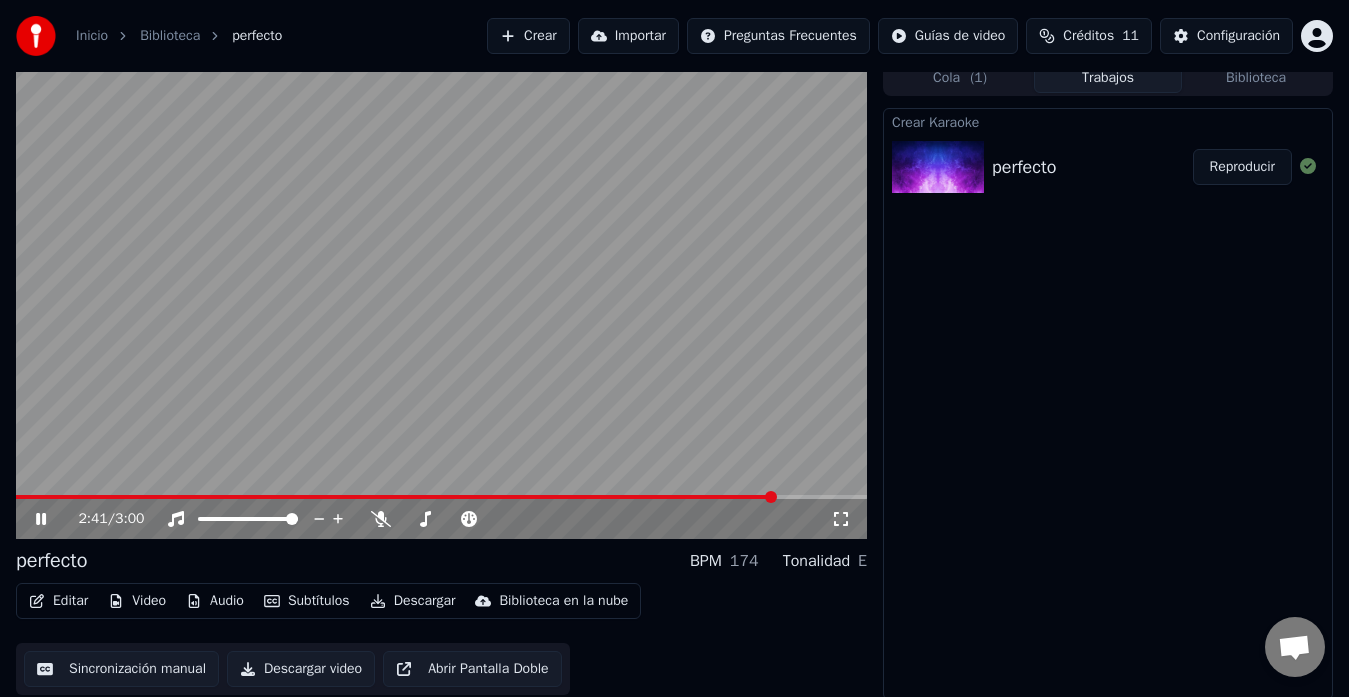 scroll, scrollTop: 15, scrollLeft: 0, axis: vertical 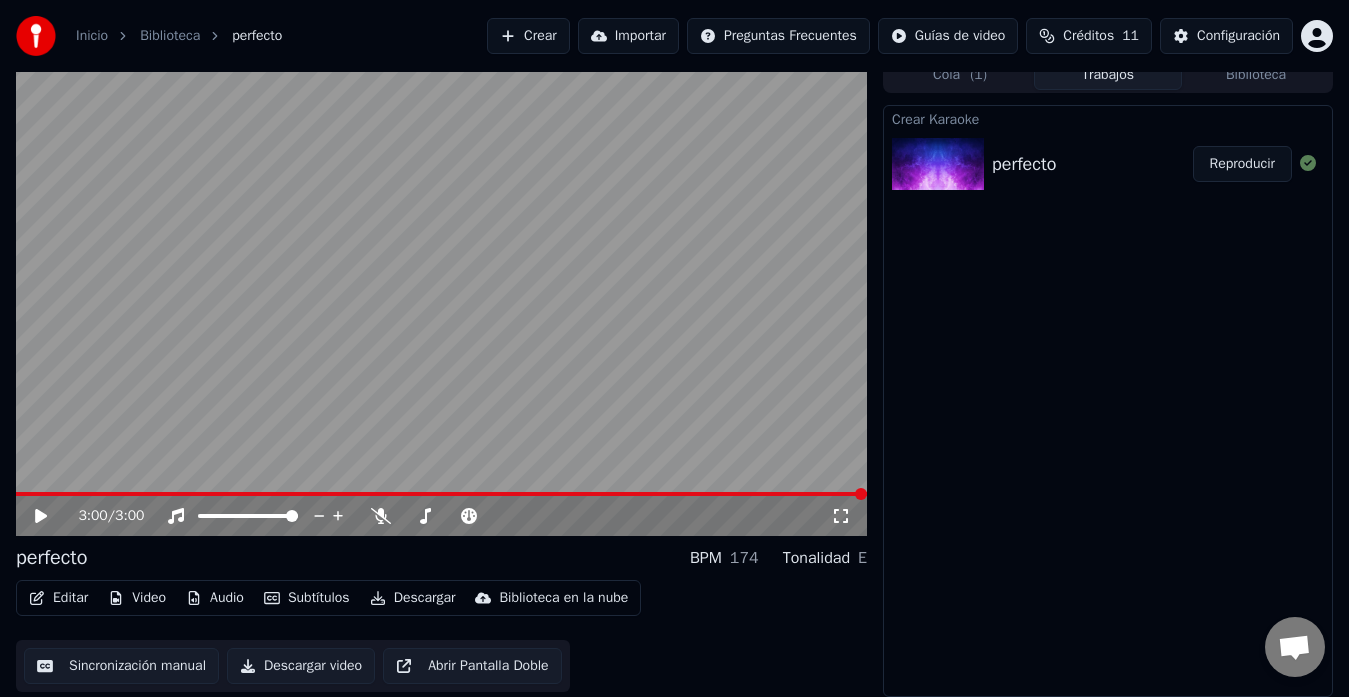 click 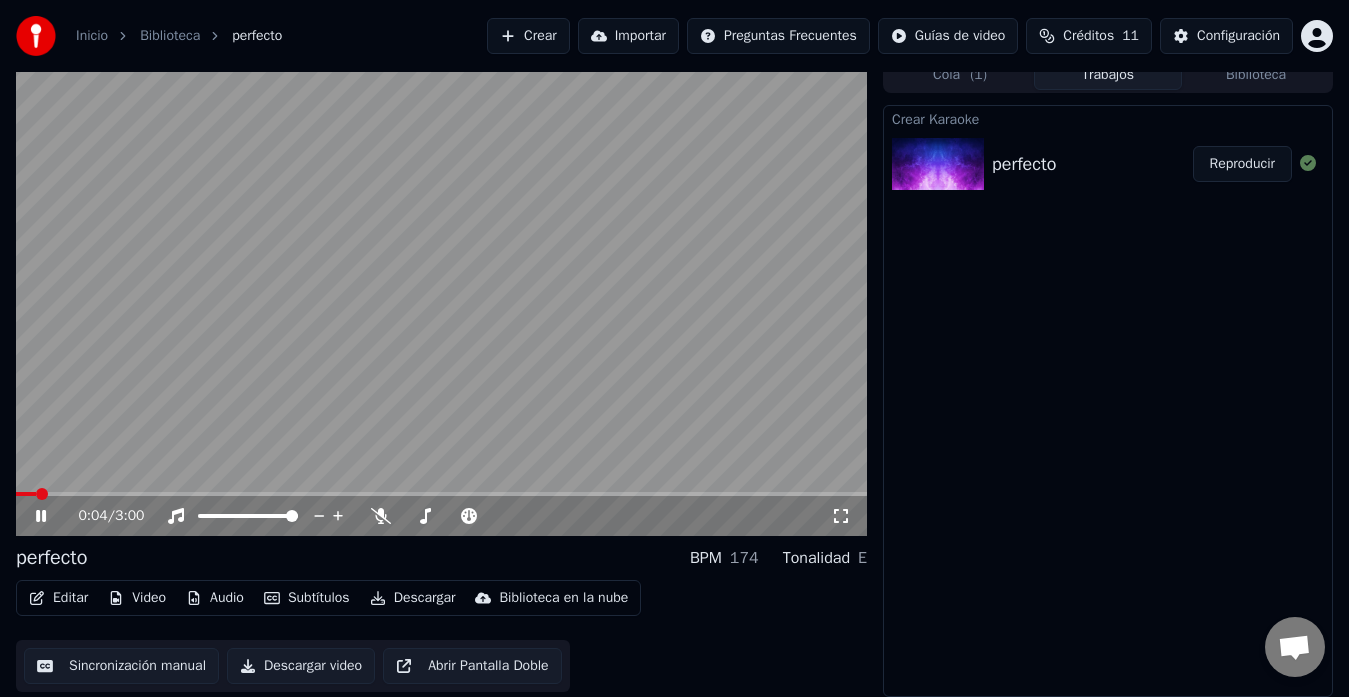 click at bounding box center (441, 494) 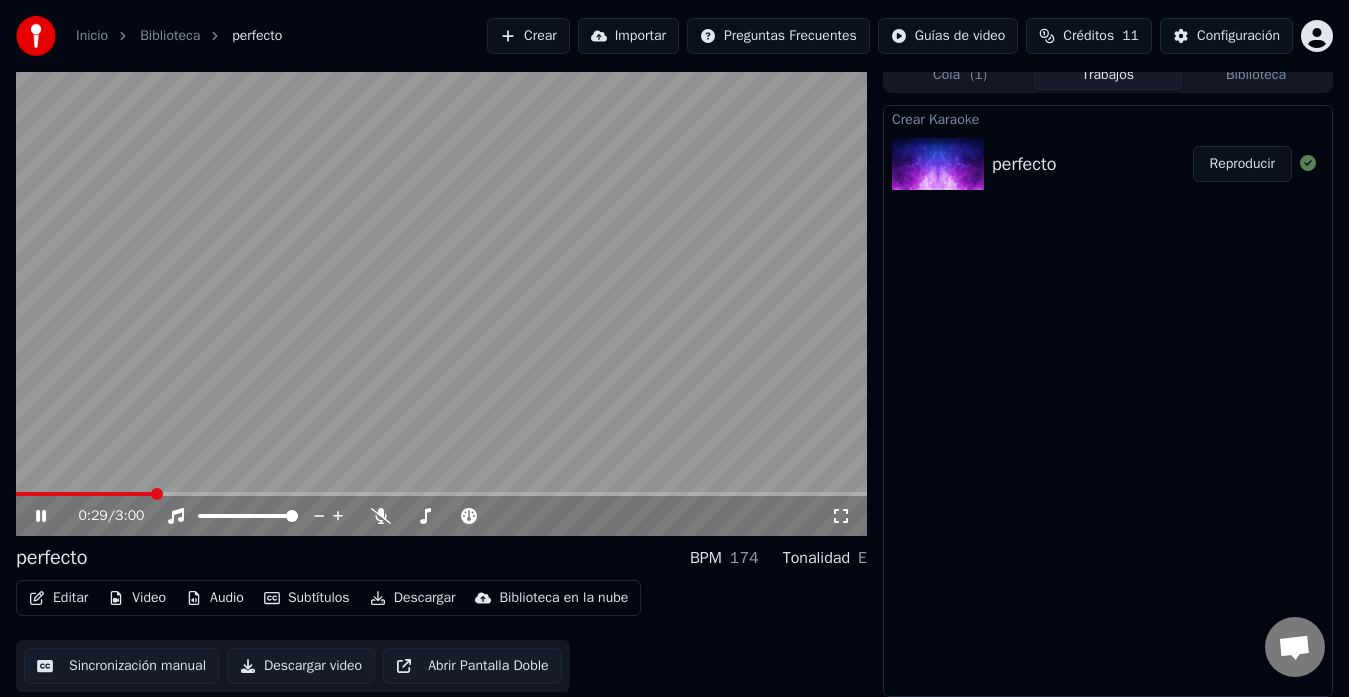 click at bounding box center (441, 494) 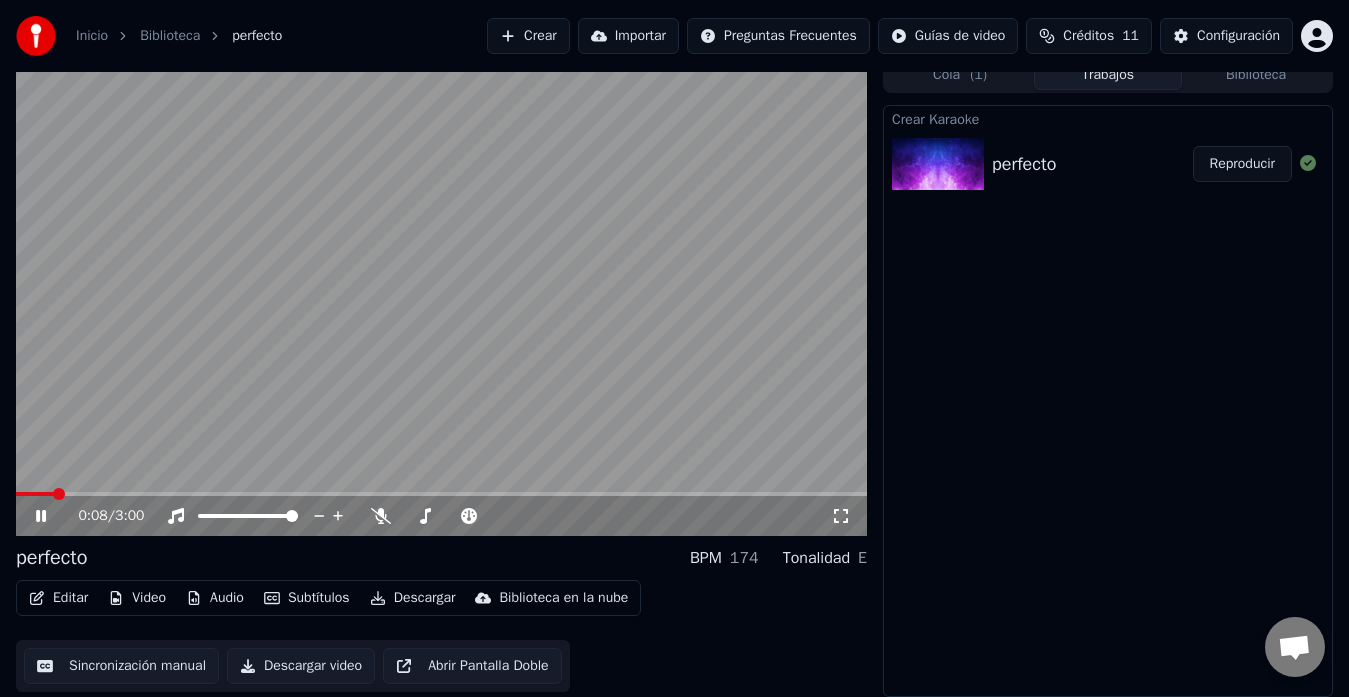click at bounding box center (35, 494) 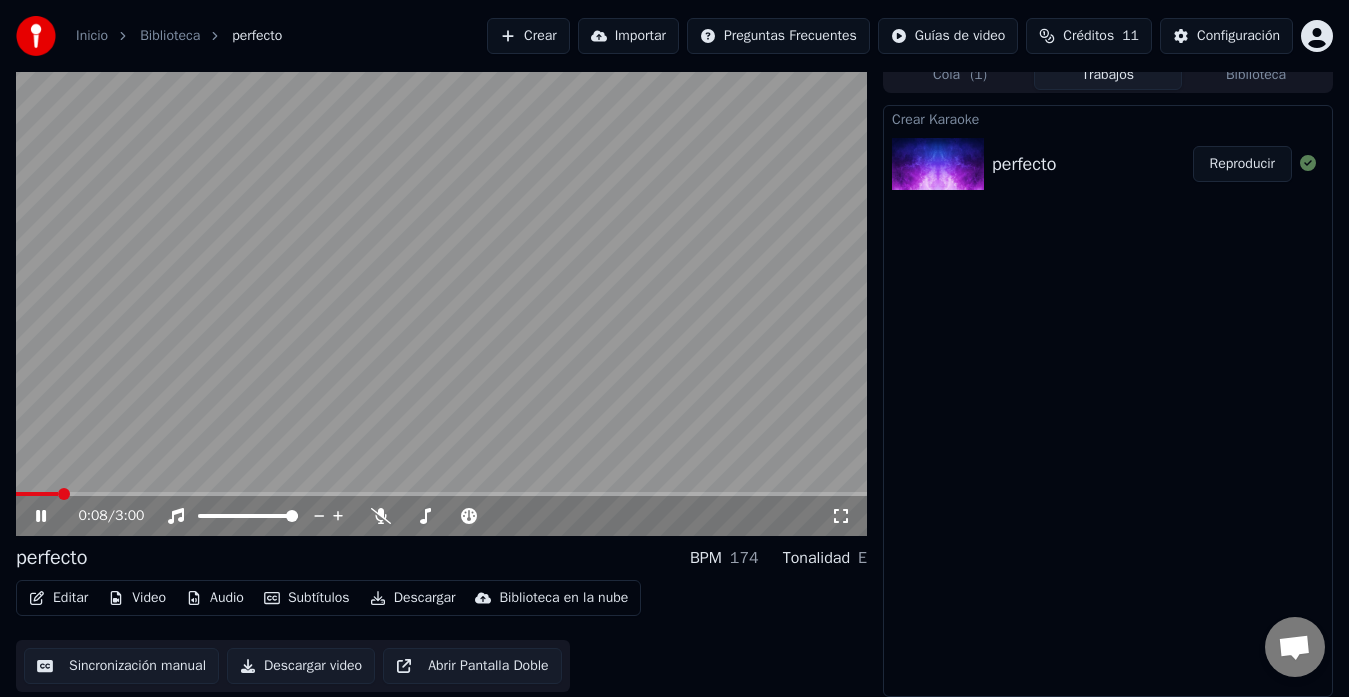 click at bounding box center [37, 494] 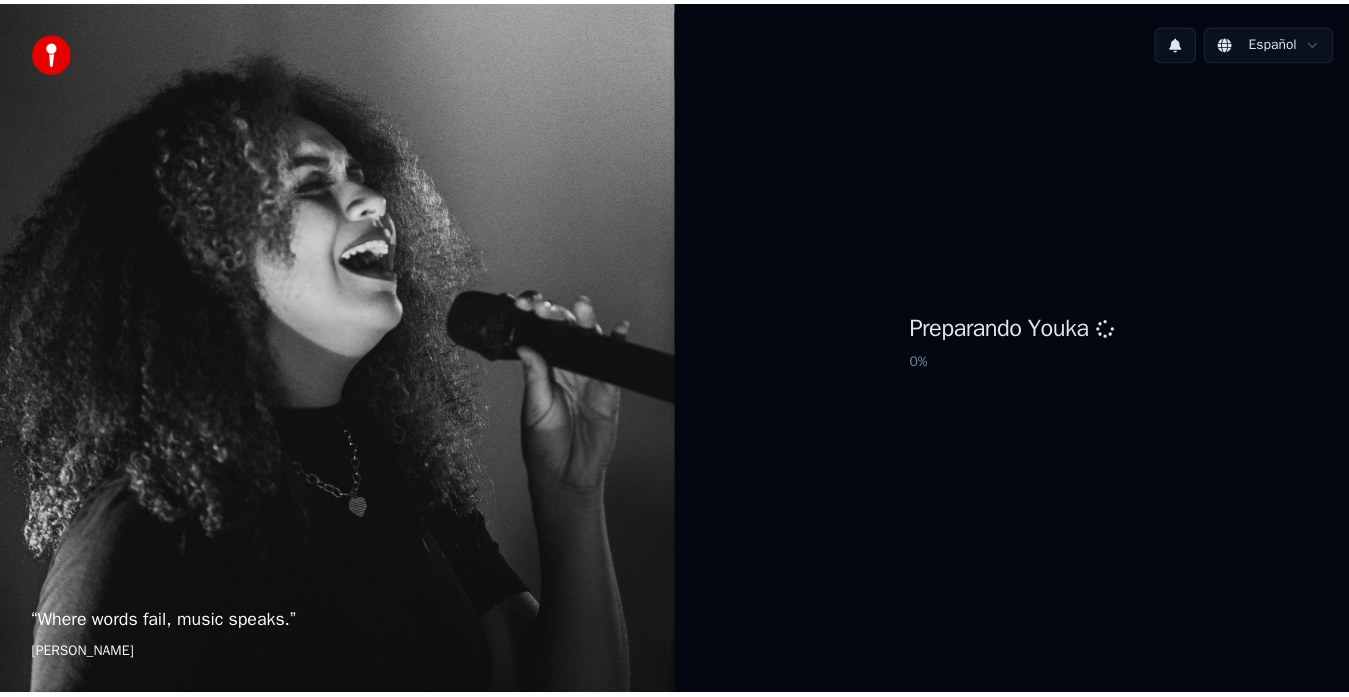 scroll, scrollTop: 0, scrollLeft: 0, axis: both 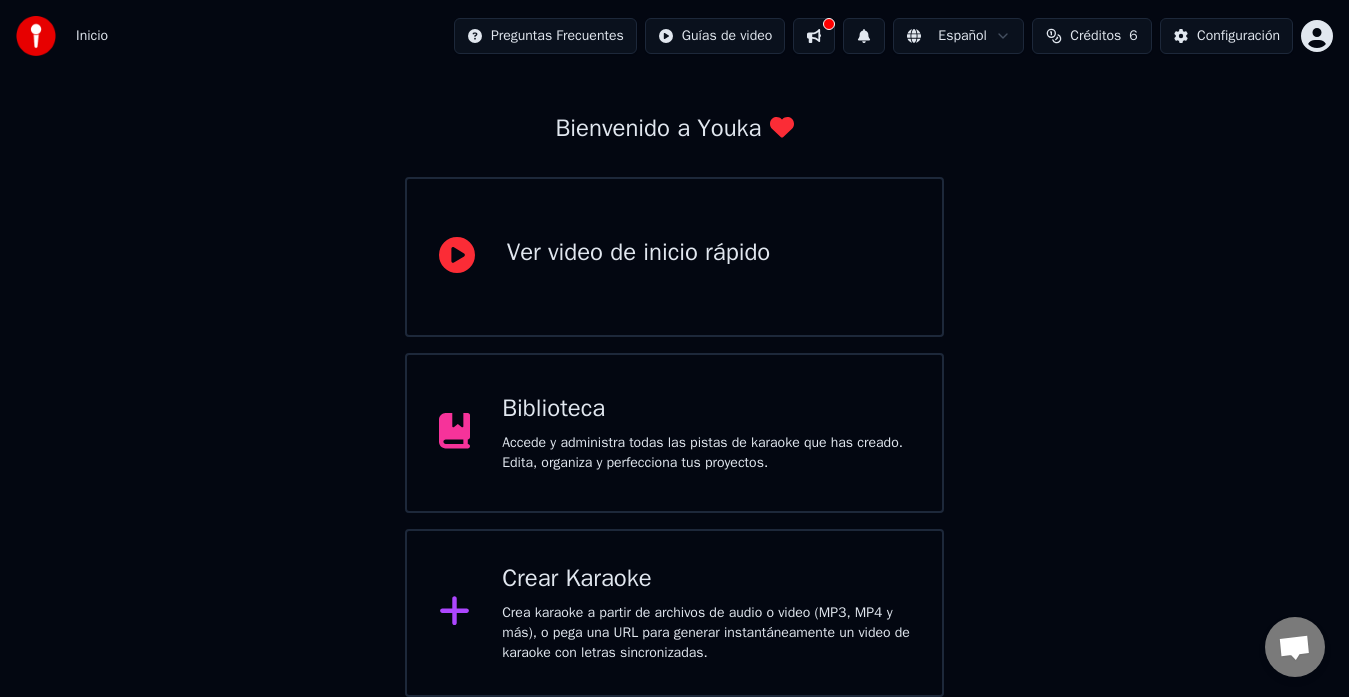 click on "Accede y administra todas las pistas de karaoke que has creado. Edita, organiza y perfecciona tus proyectos." at bounding box center [706, 453] 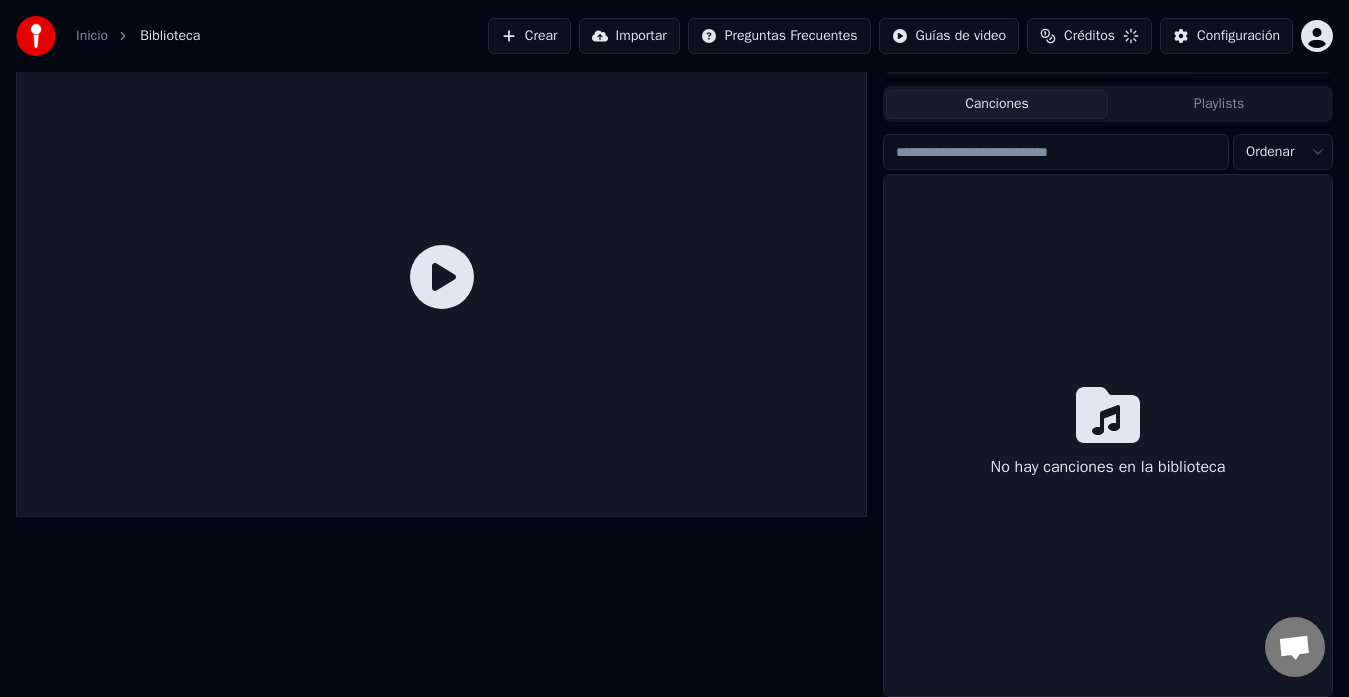 scroll, scrollTop: 34, scrollLeft: 0, axis: vertical 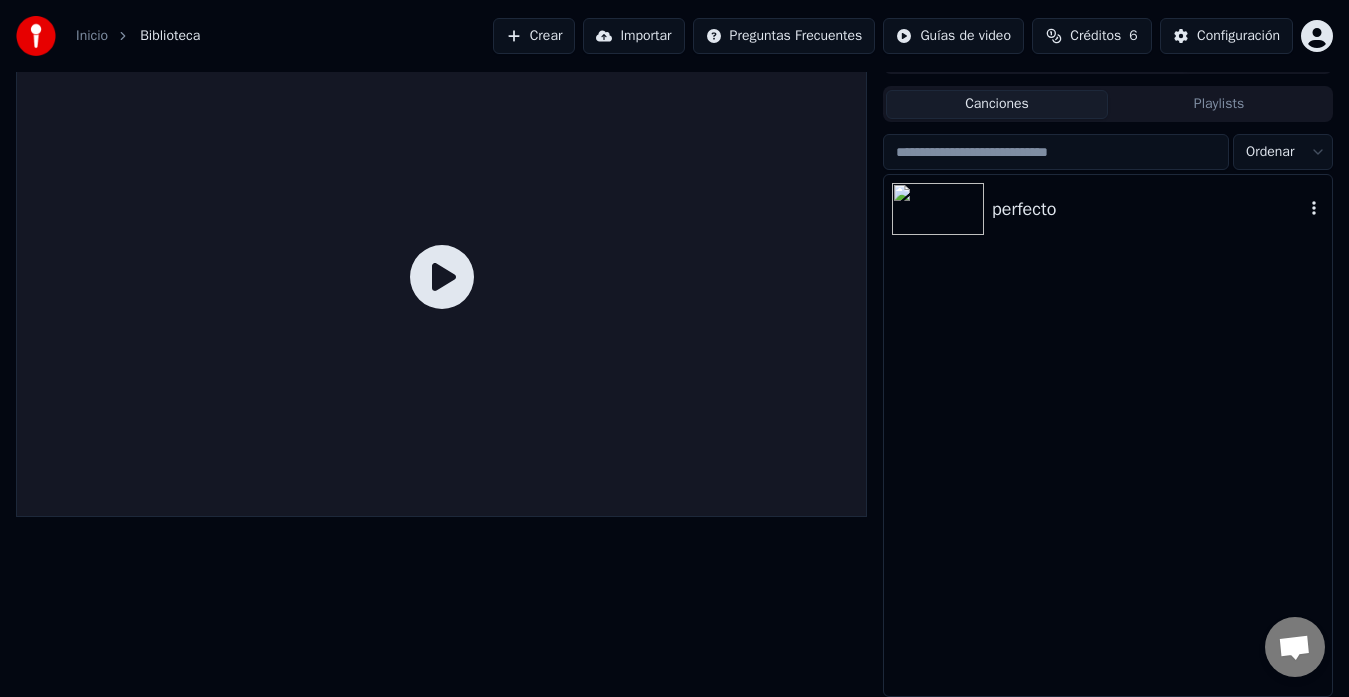 click on "perfecto" at bounding box center [1148, 209] 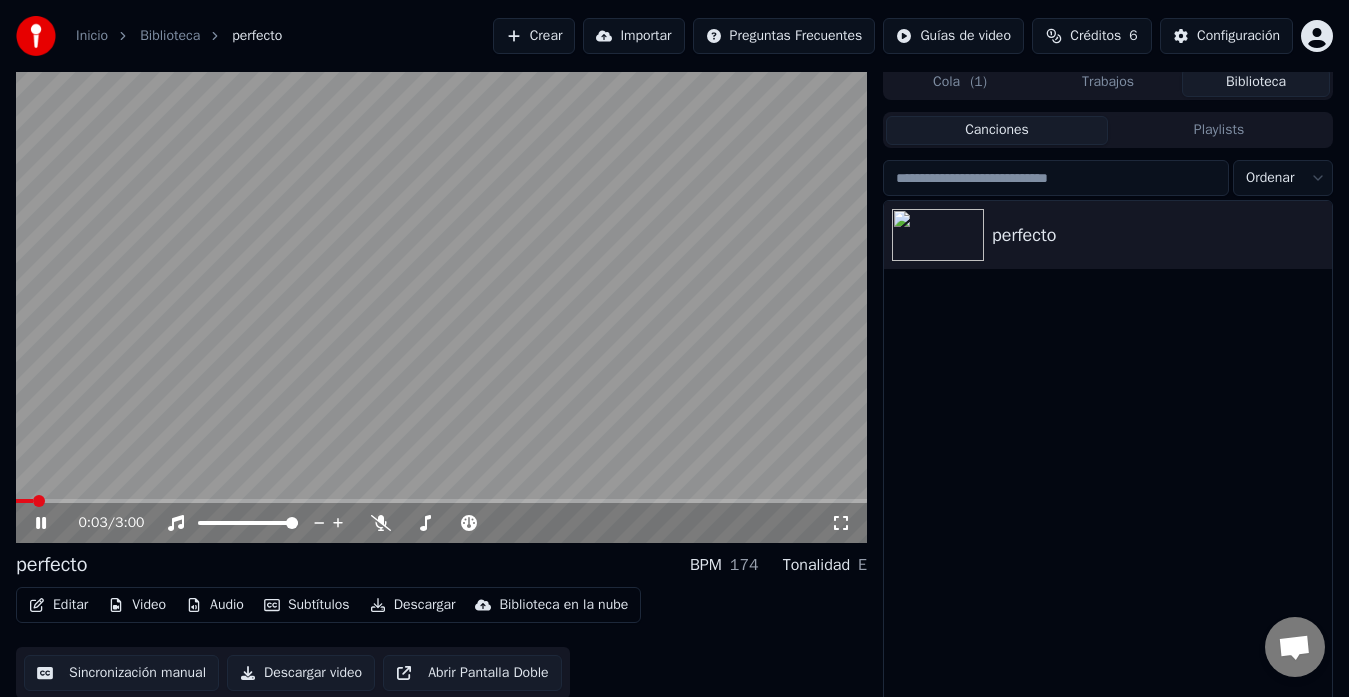 scroll, scrollTop: 0, scrollLeft: 0, axis: both 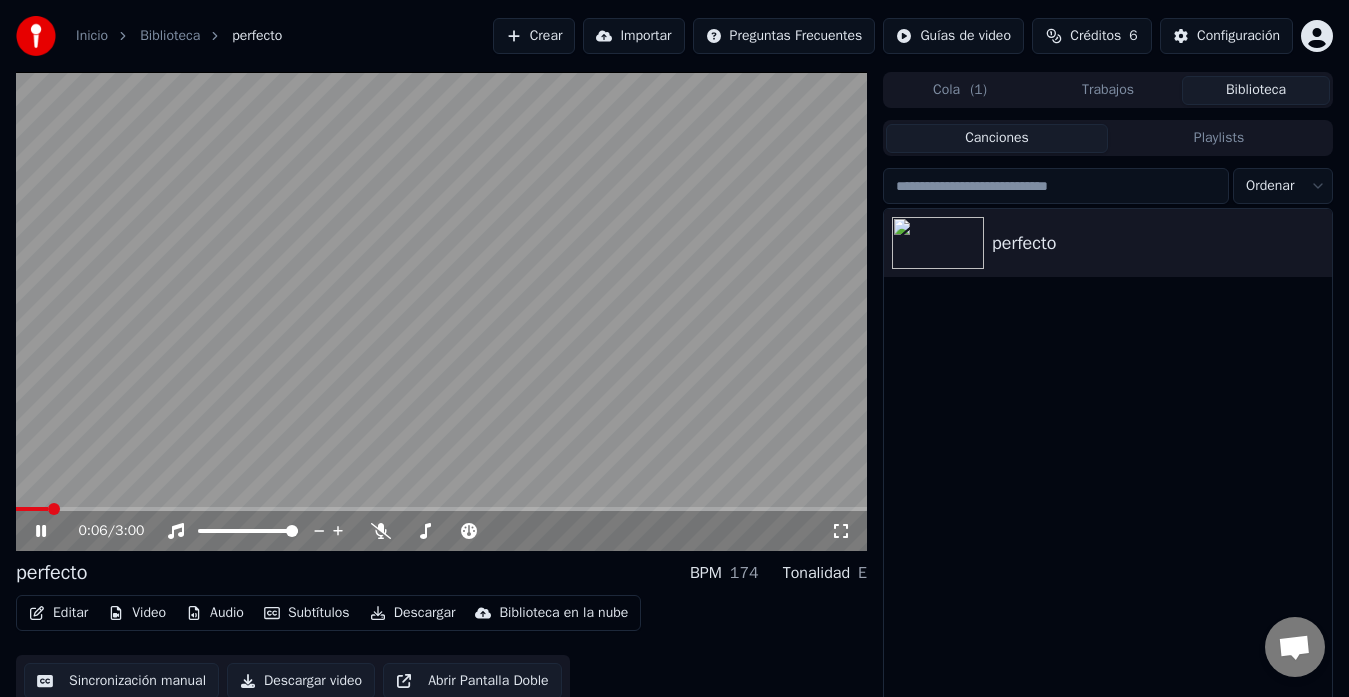 click on "Cola ( 1 )" at bounding box center (960, 90) 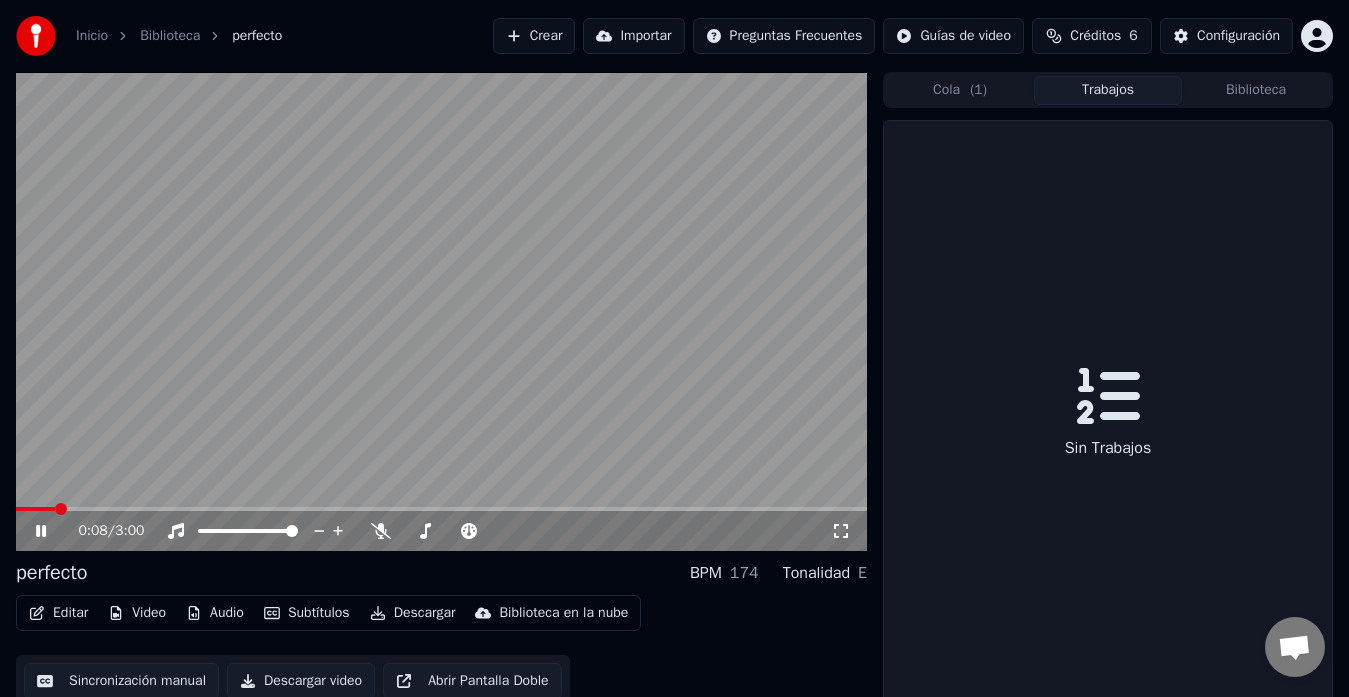 click on "Trabajos" at bounding box center (1108, 90) 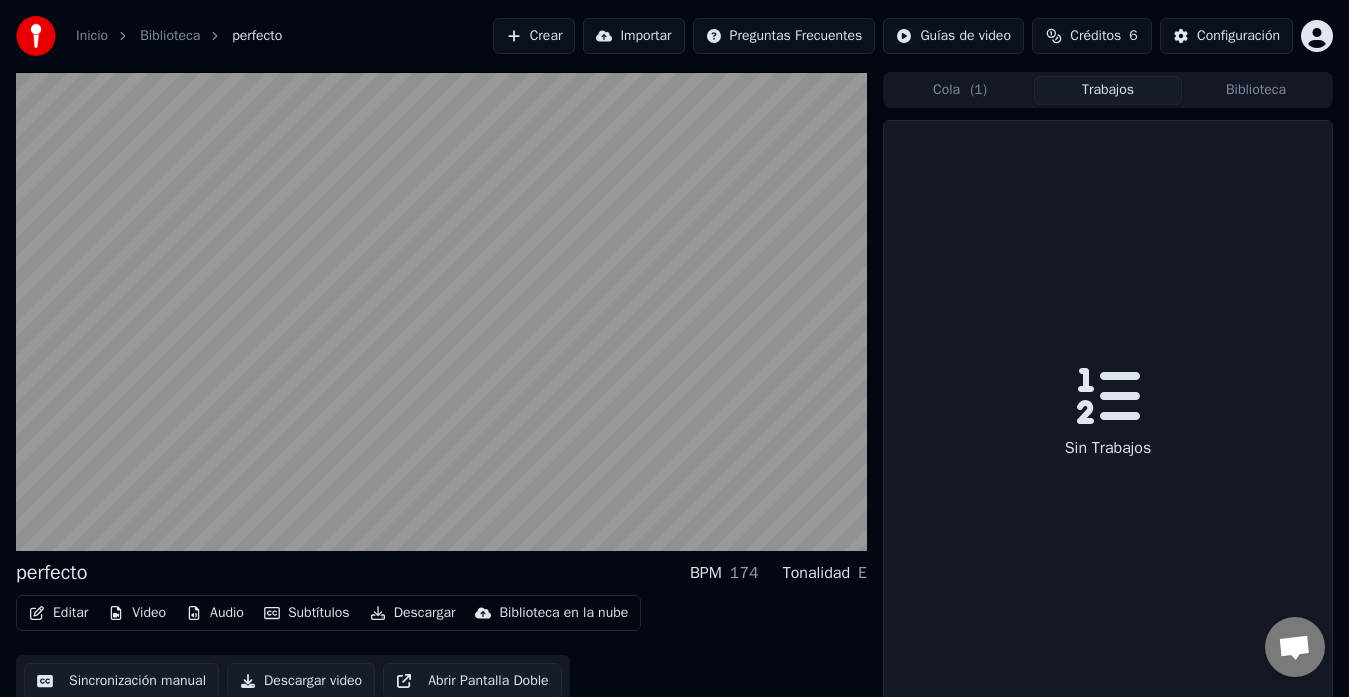 click on "Biblioteca" at bounding box center (1256, 90) 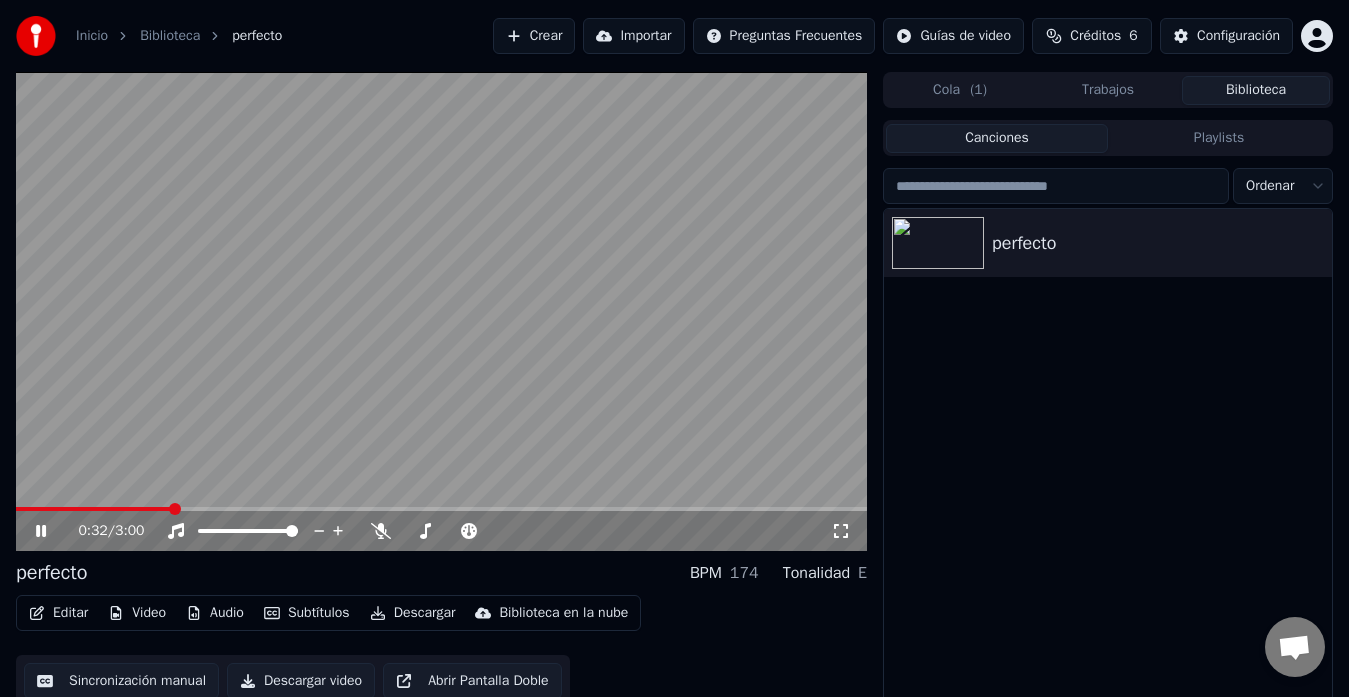 click on "Tonalidad E" at bounding box center [825, 573] 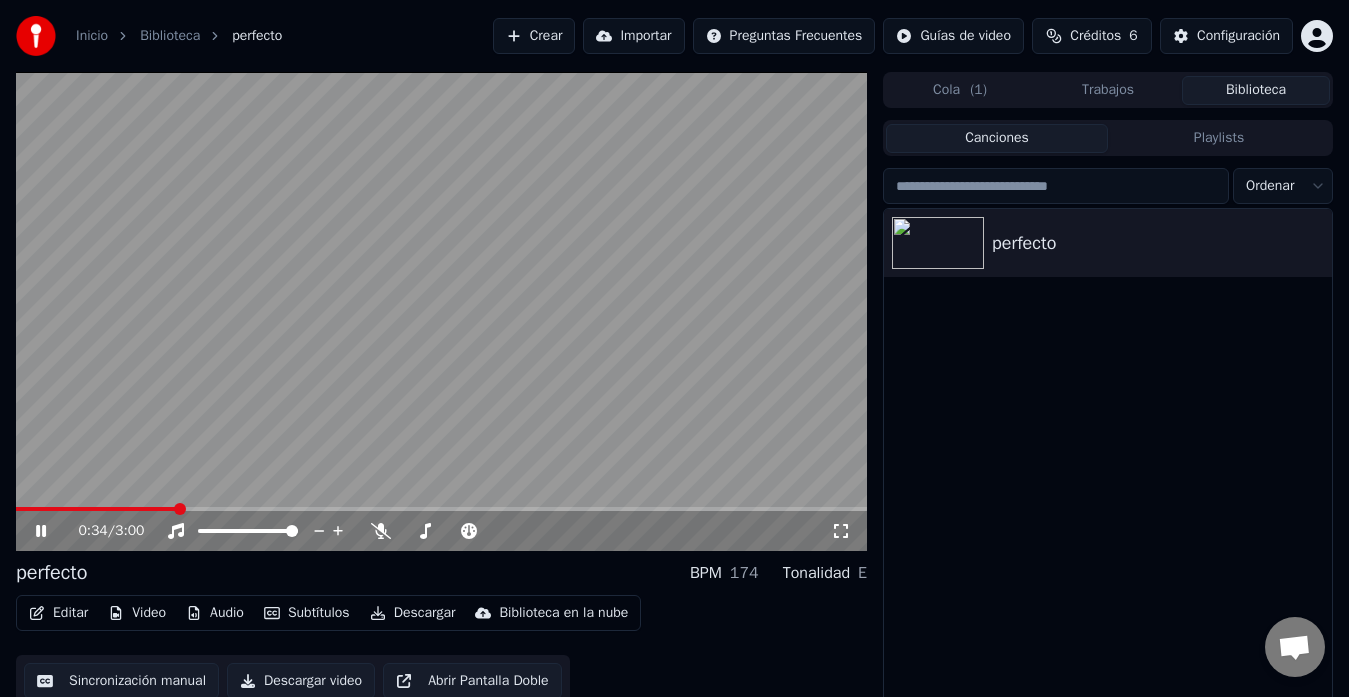 click on "174" at bounding box center [744, 573] 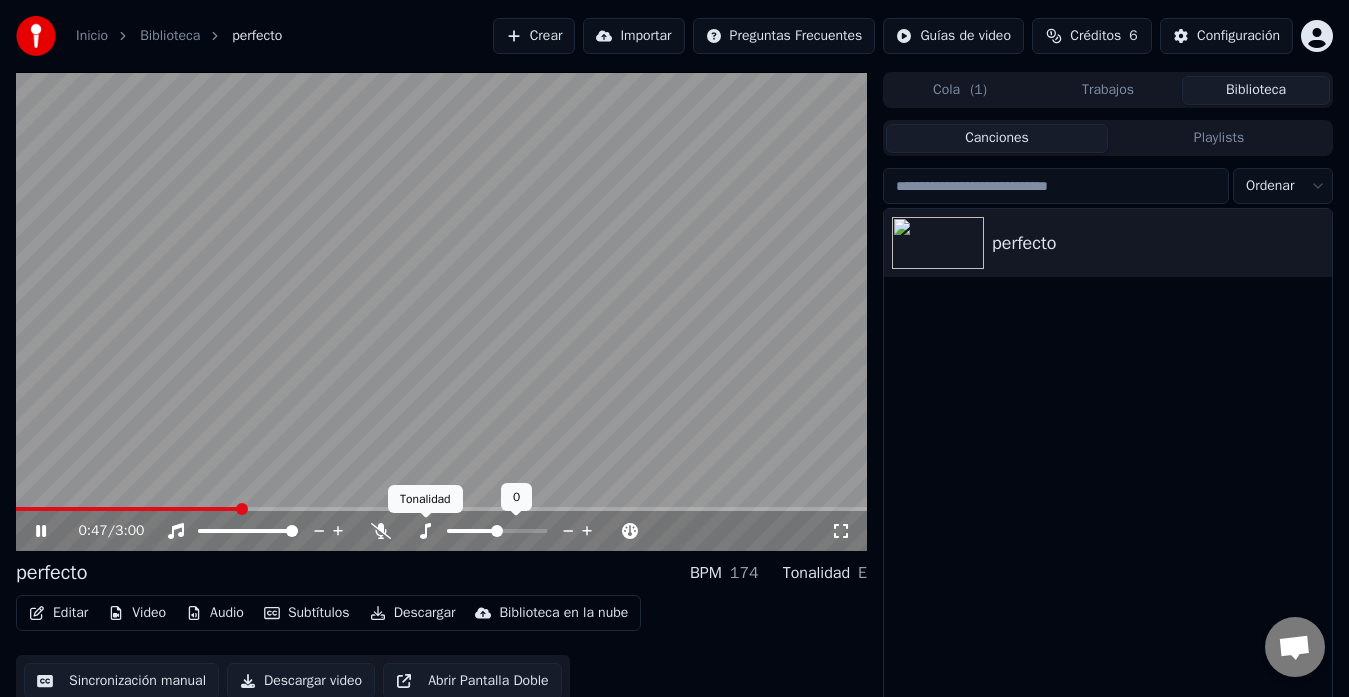 click 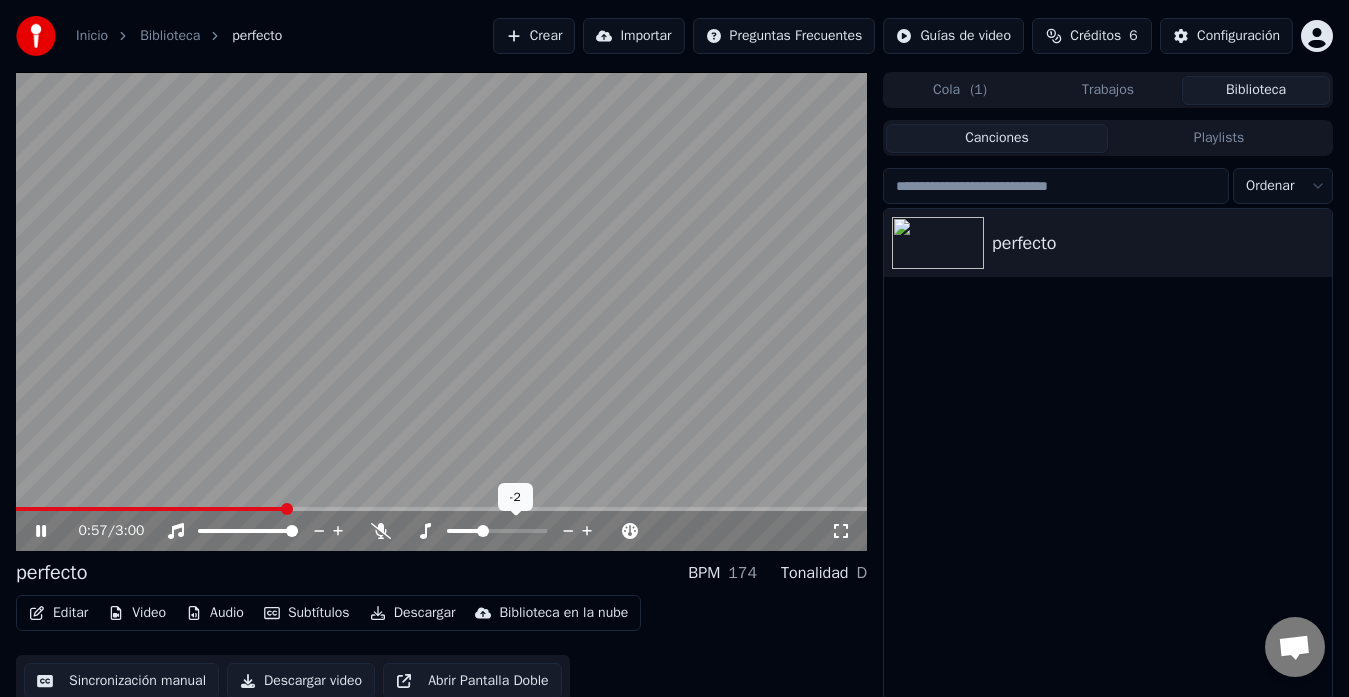 click at bounding box center [483, 531] 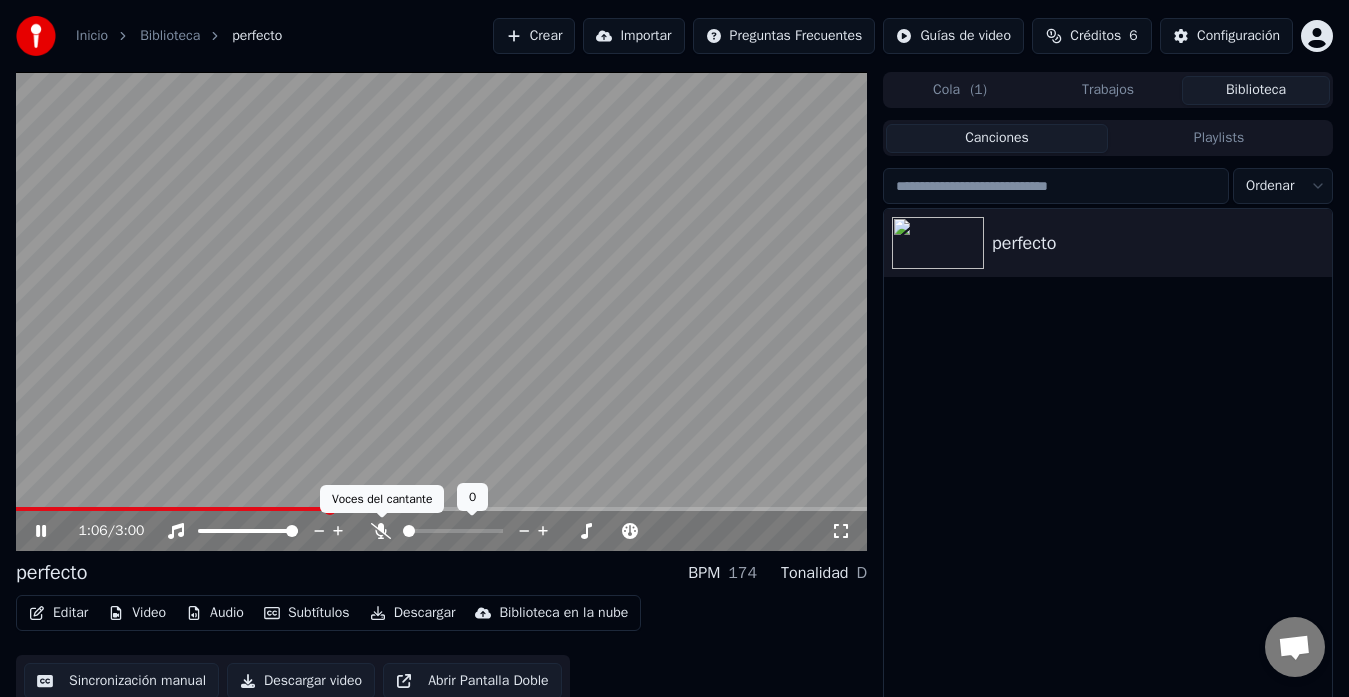 click 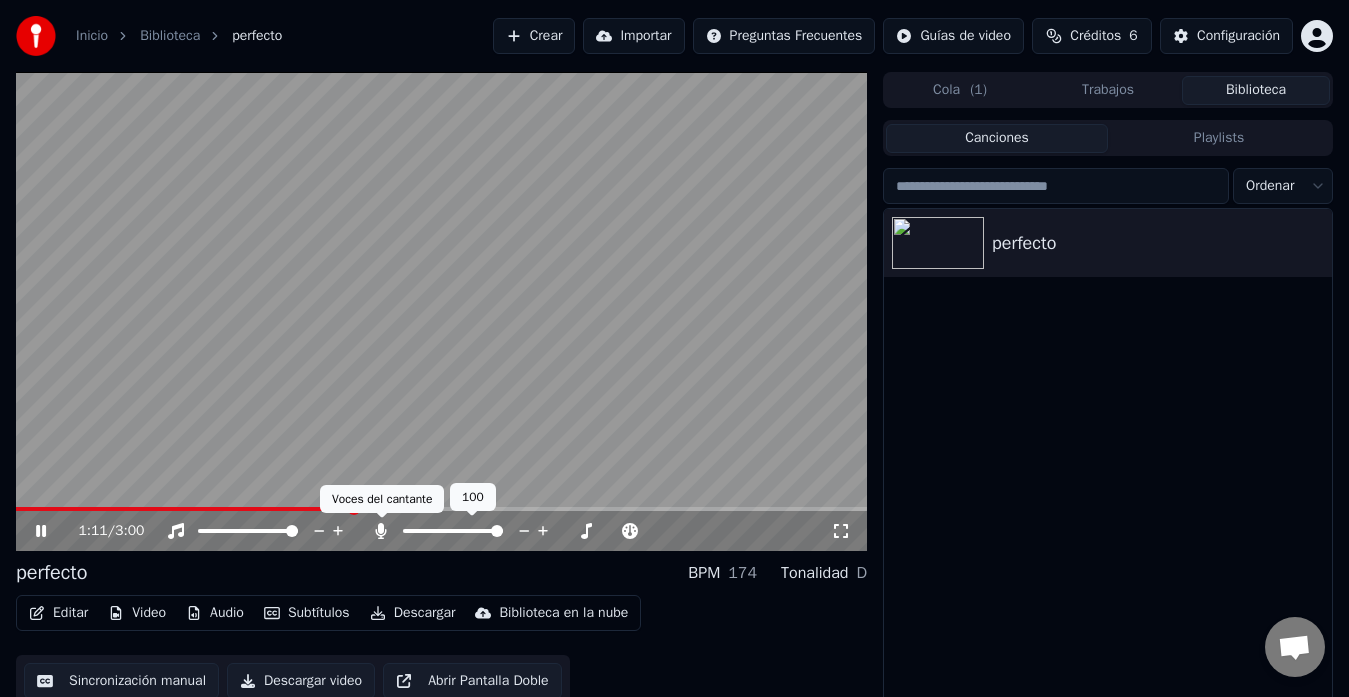 click 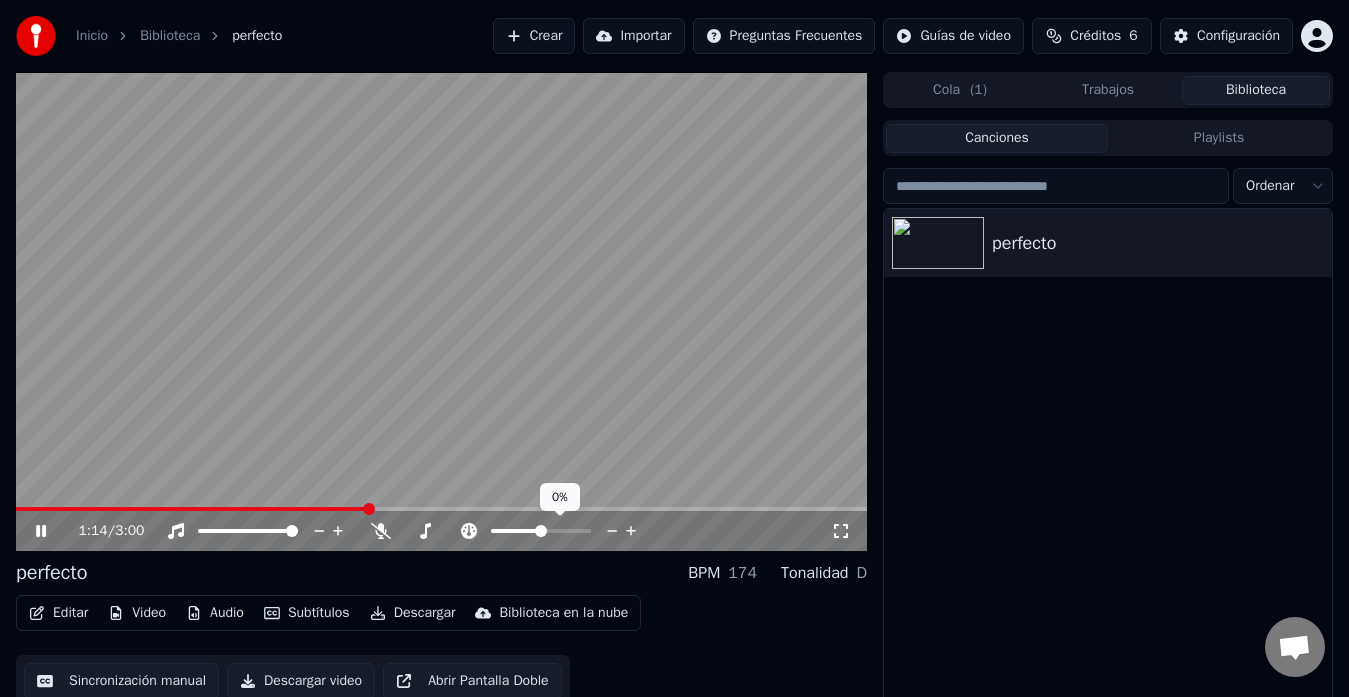 click 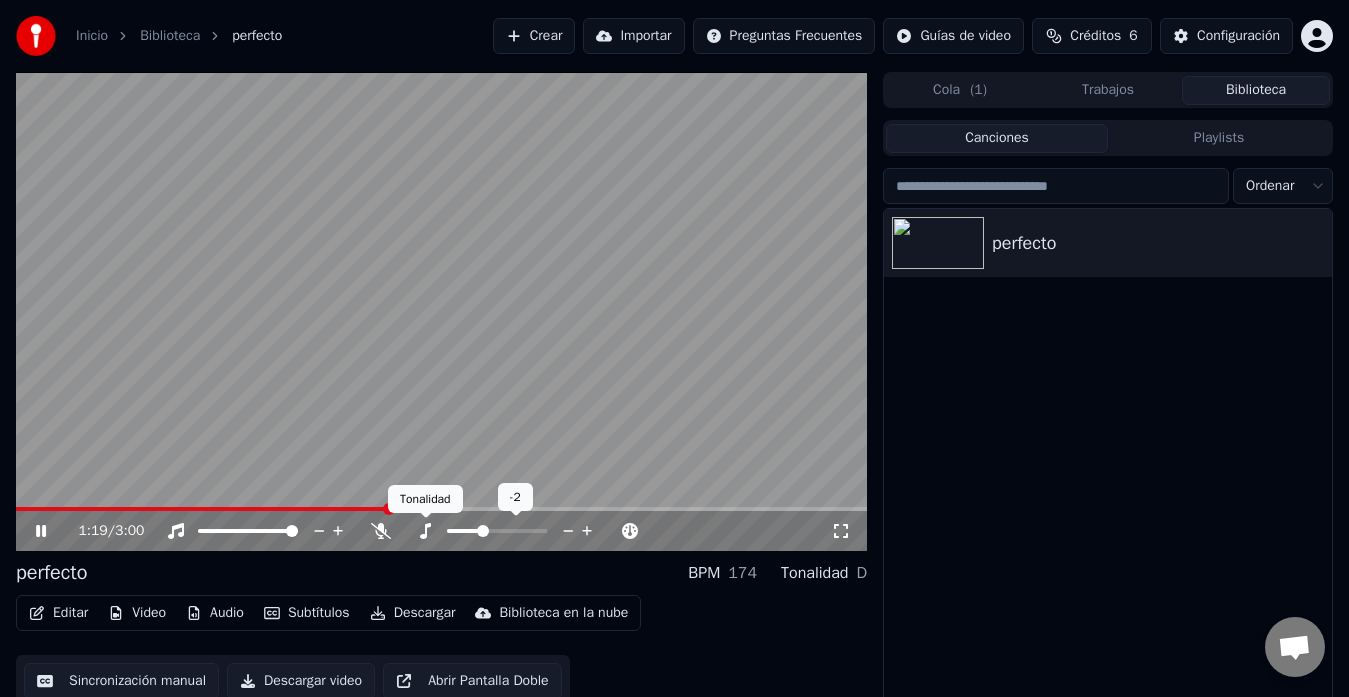 click 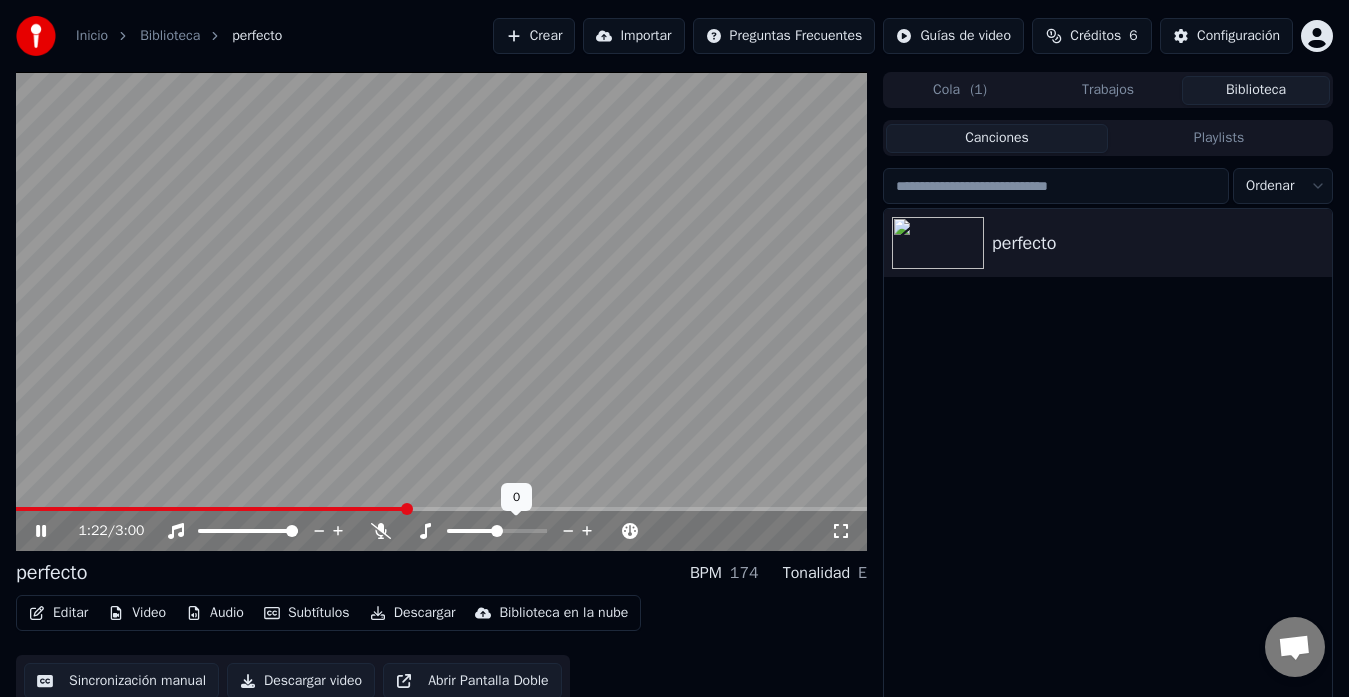 click at bounding box center [497, 531] 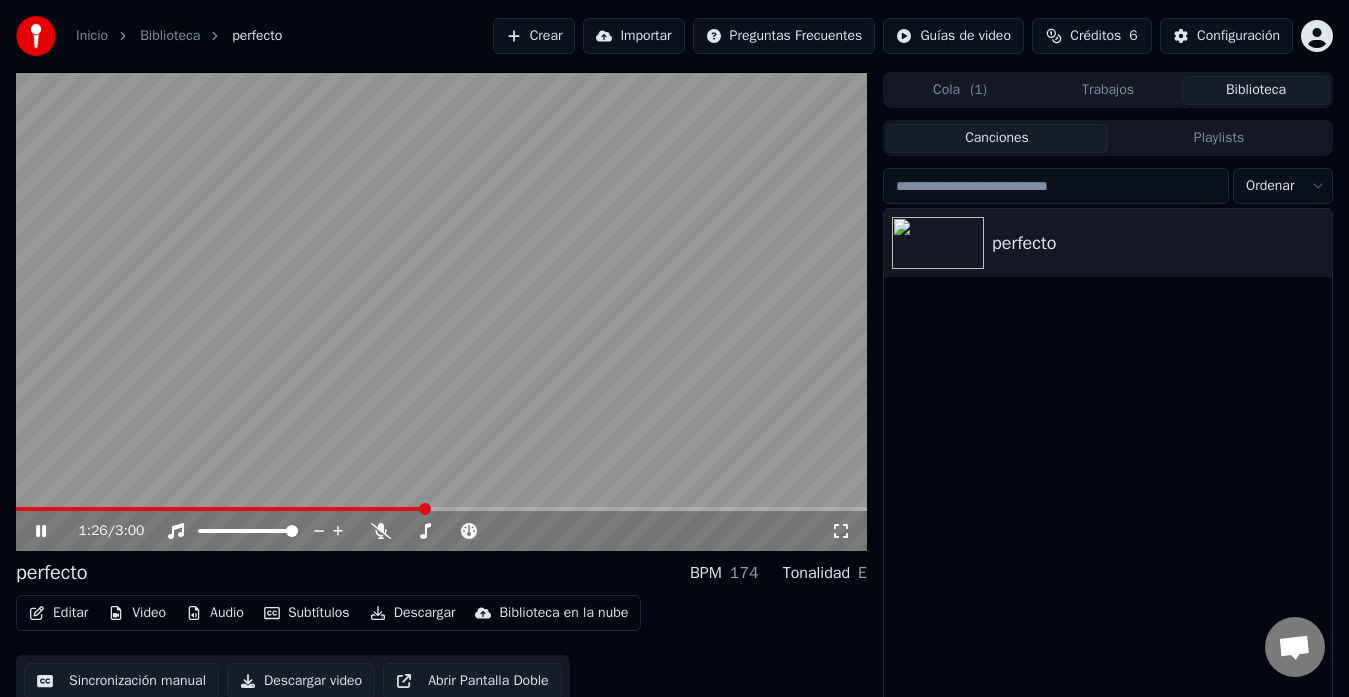 click on "1:26  /  3:00" at bounding box center [441, 531] 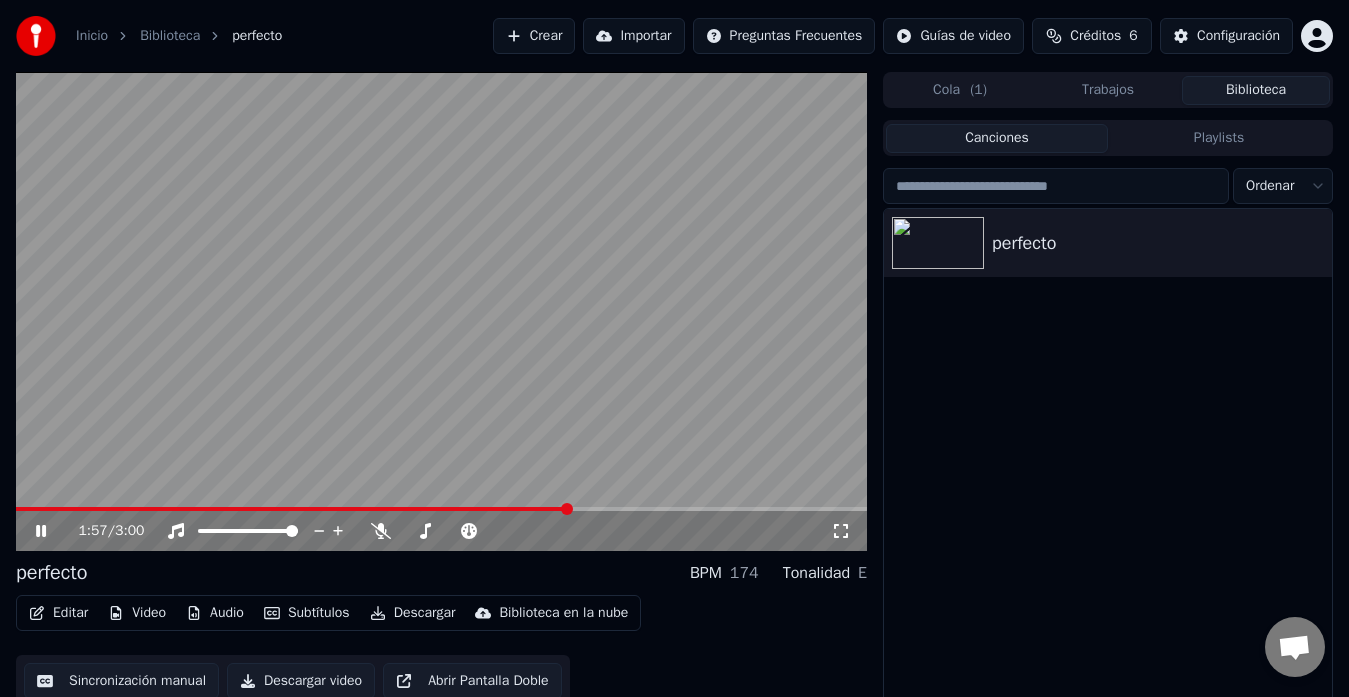 click 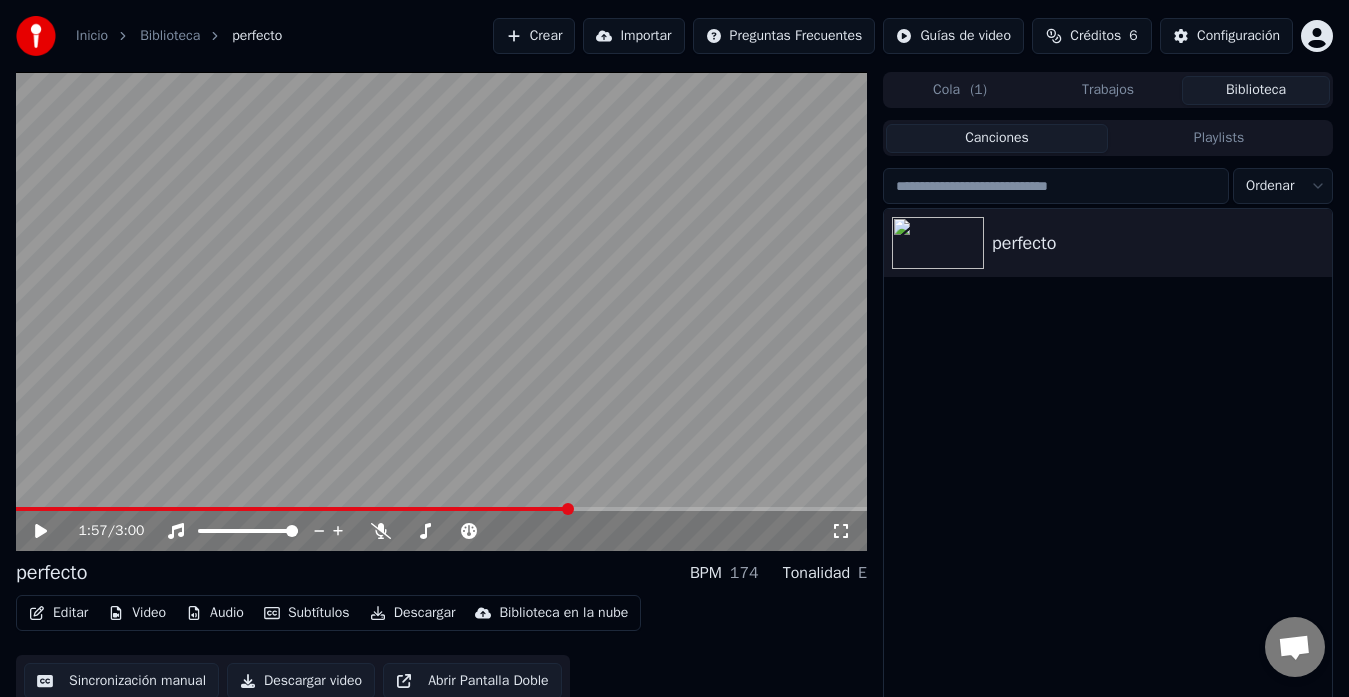 click on "1:57  /  3:00" at bounding box center (441, 531) 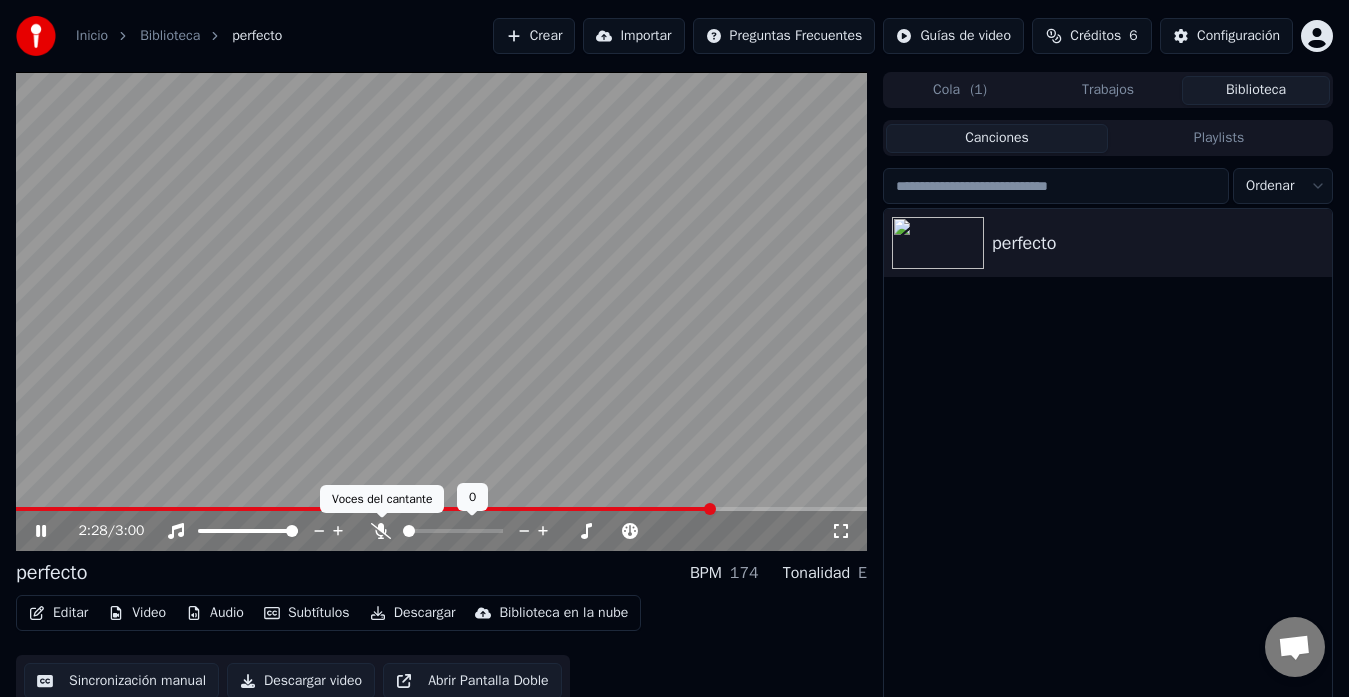 click 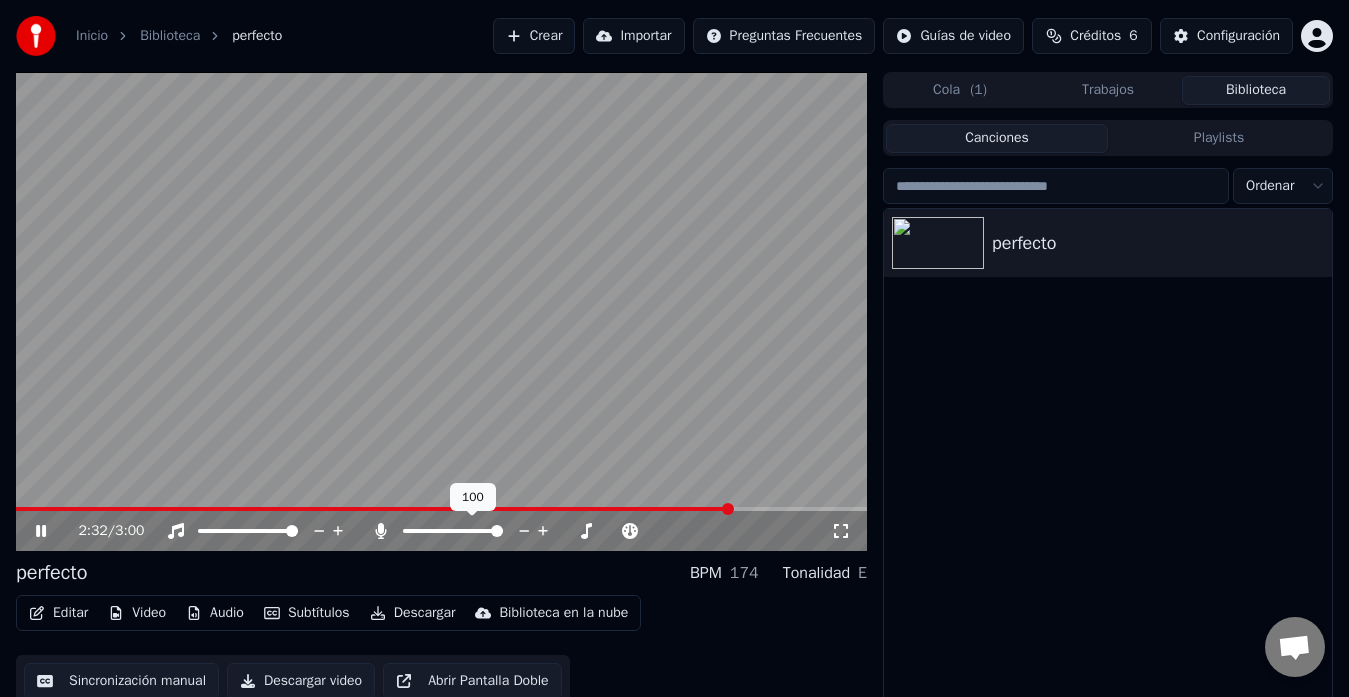 click 